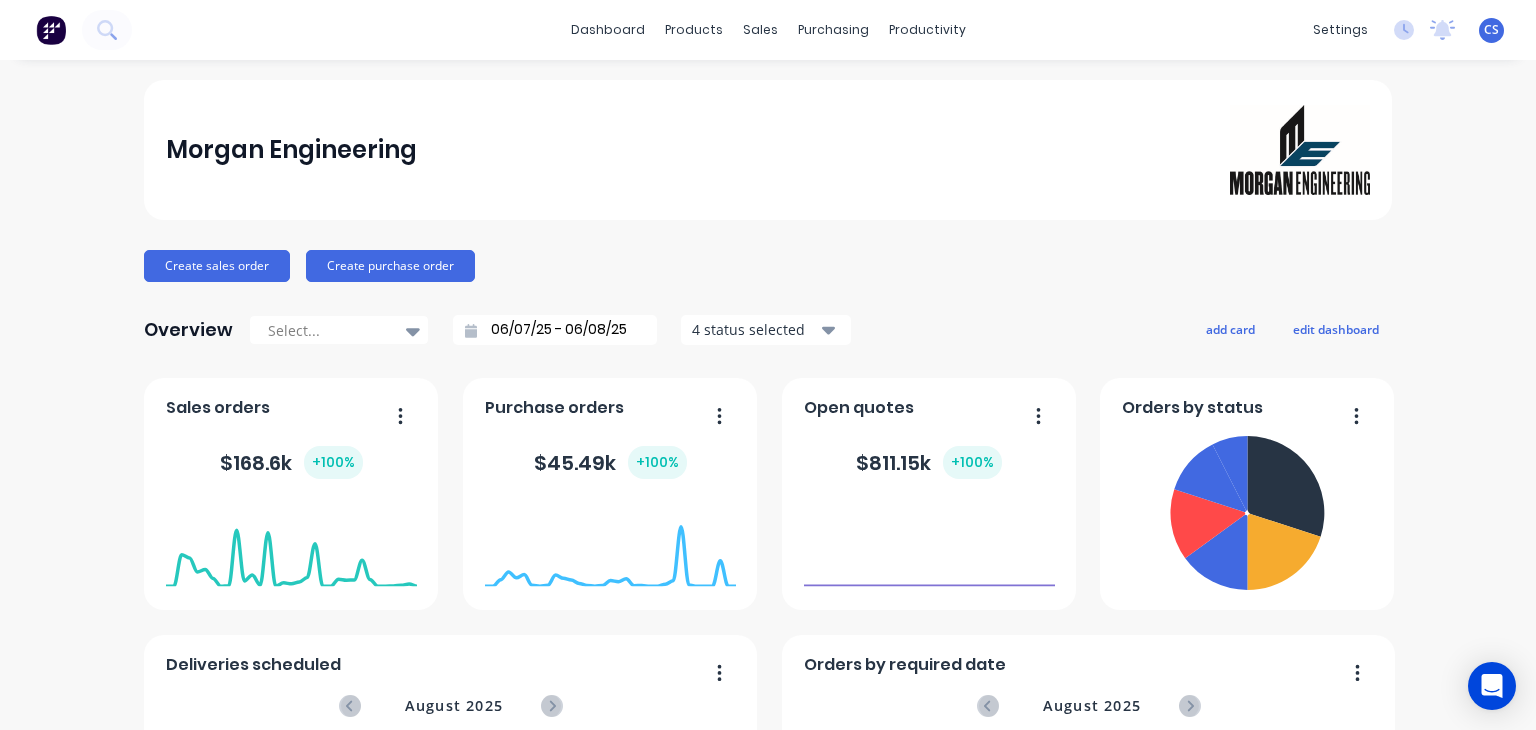 scroll, scrollTop: 0, scrollLeft: 0, axis: both 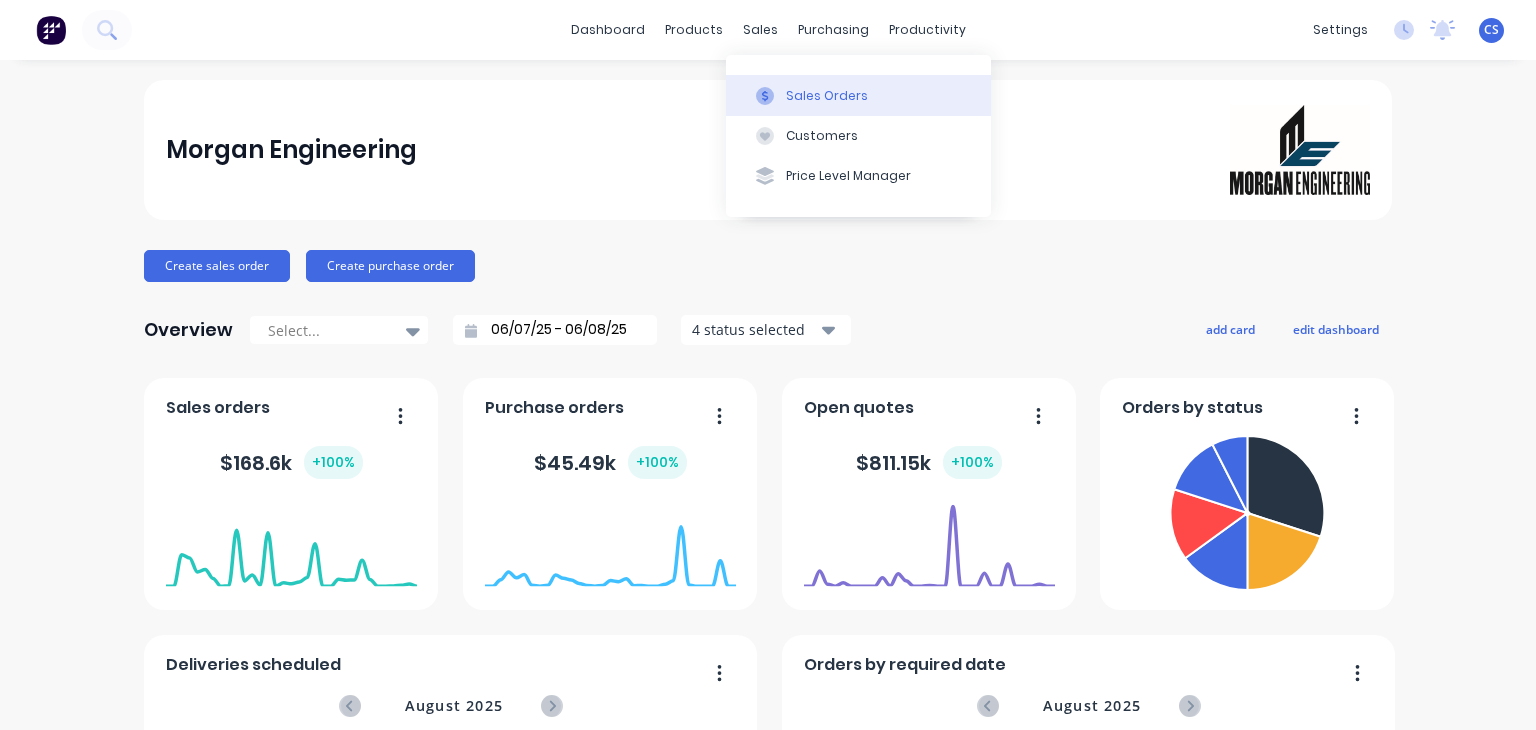 click on "Sales Orders" at bounding box center (827, 96) 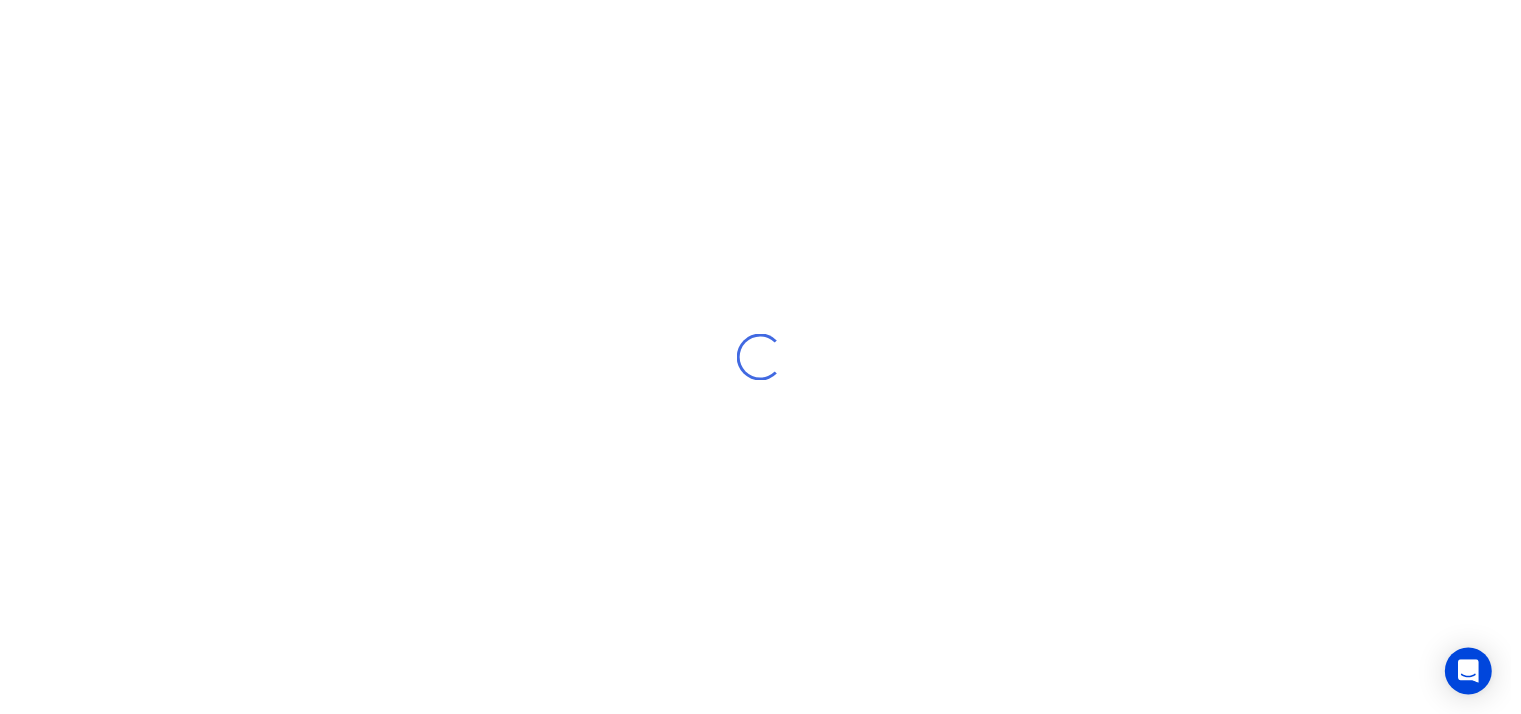 scroll, scrollTop: 0, scrollLeft: 0, axis: both 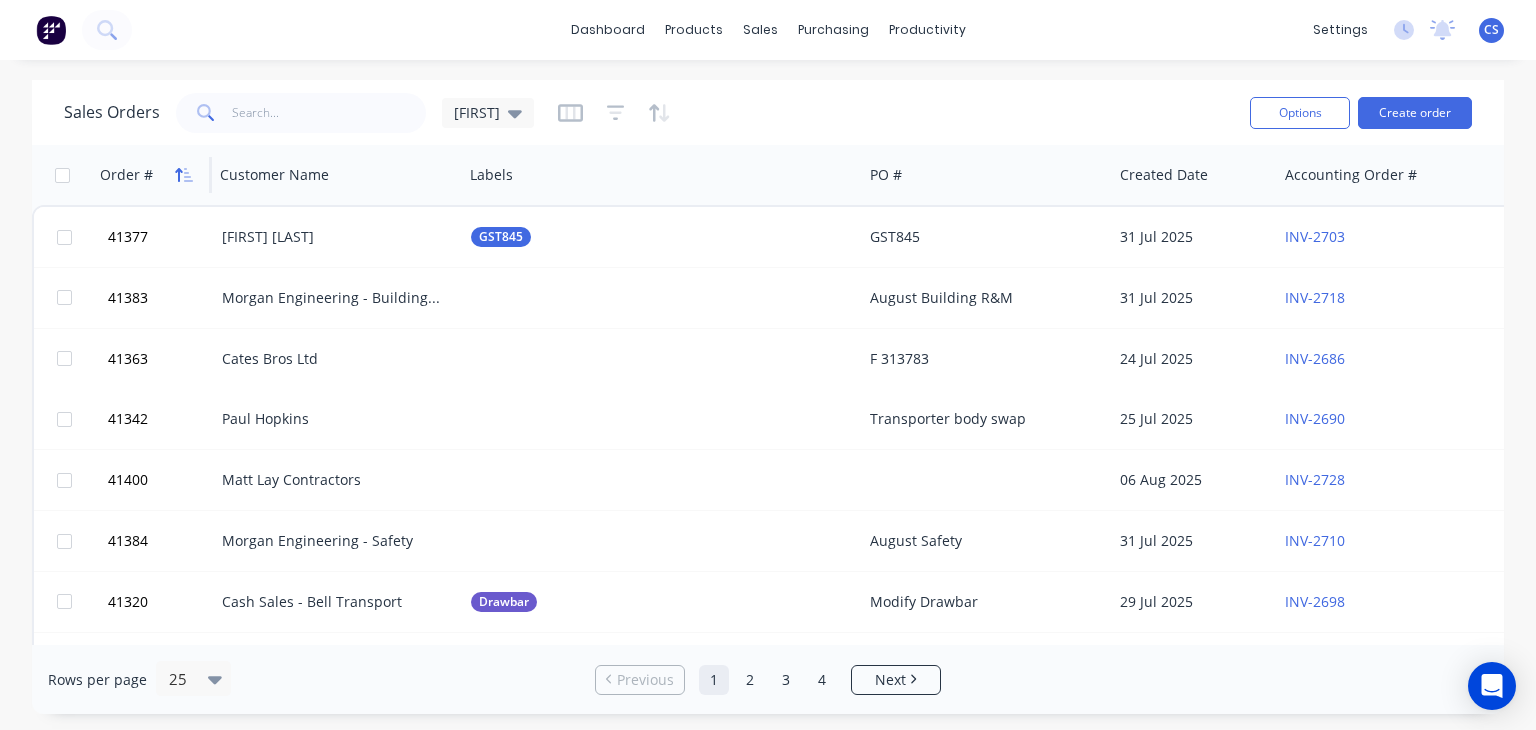 click 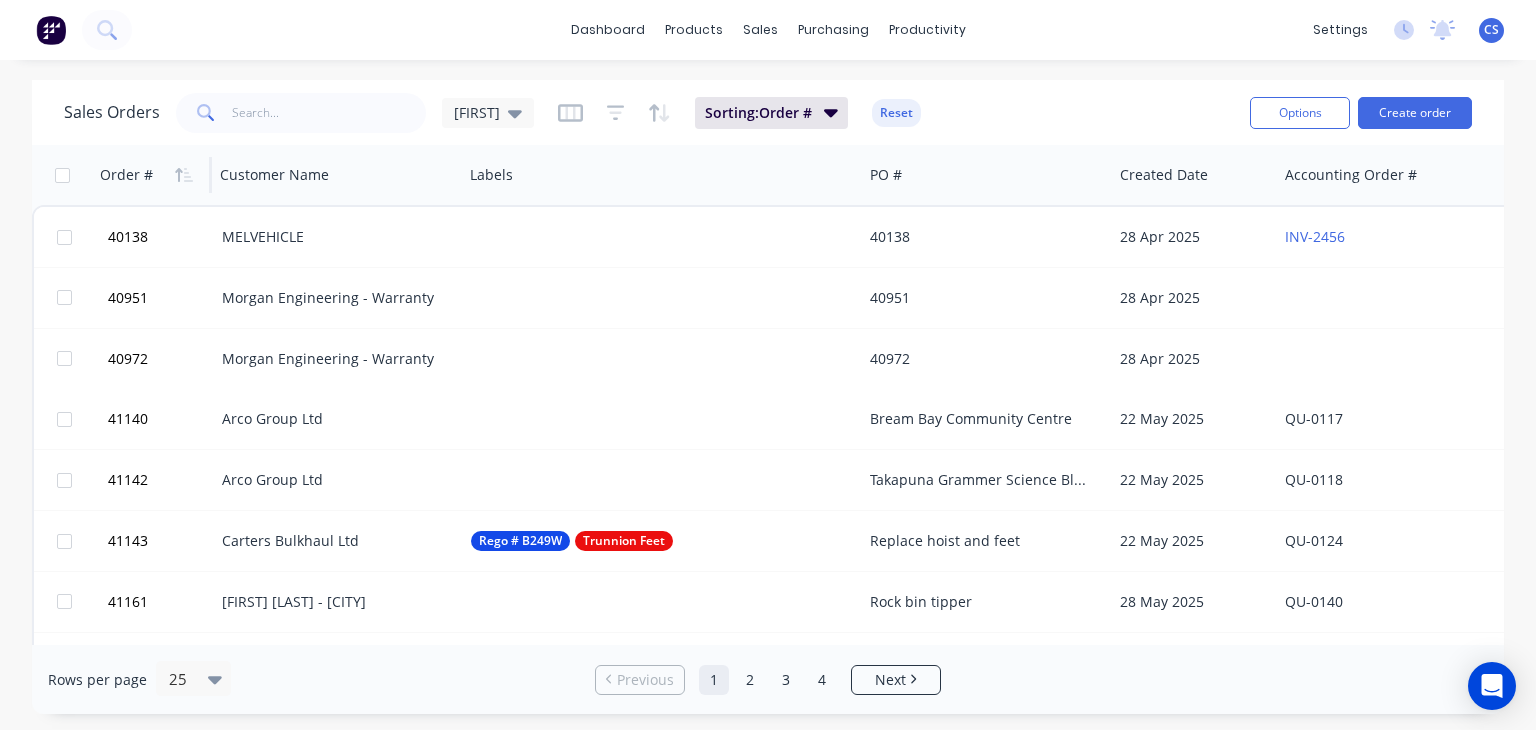 click 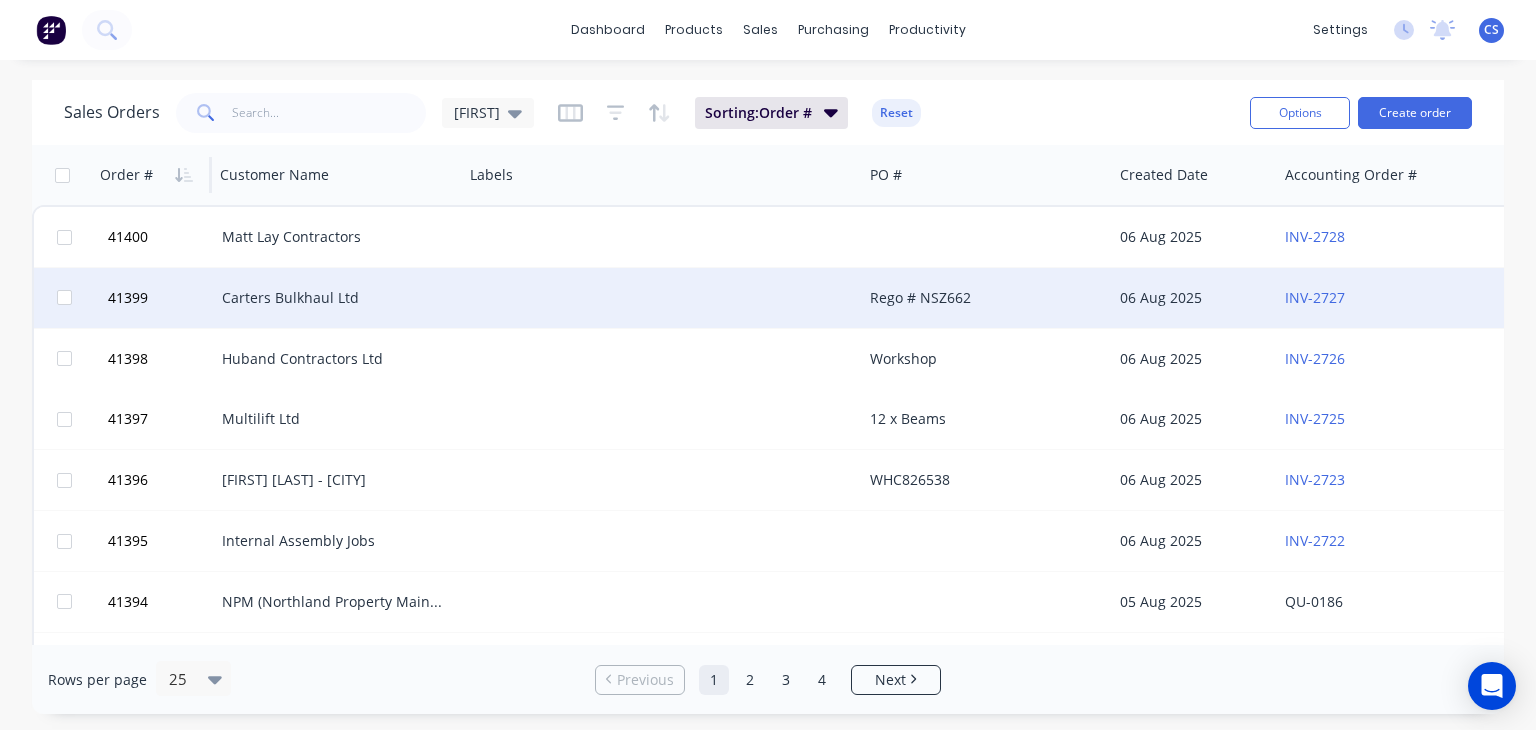 click on "Carters Bulkhaul Ltd" at bounding box center [339, 298] 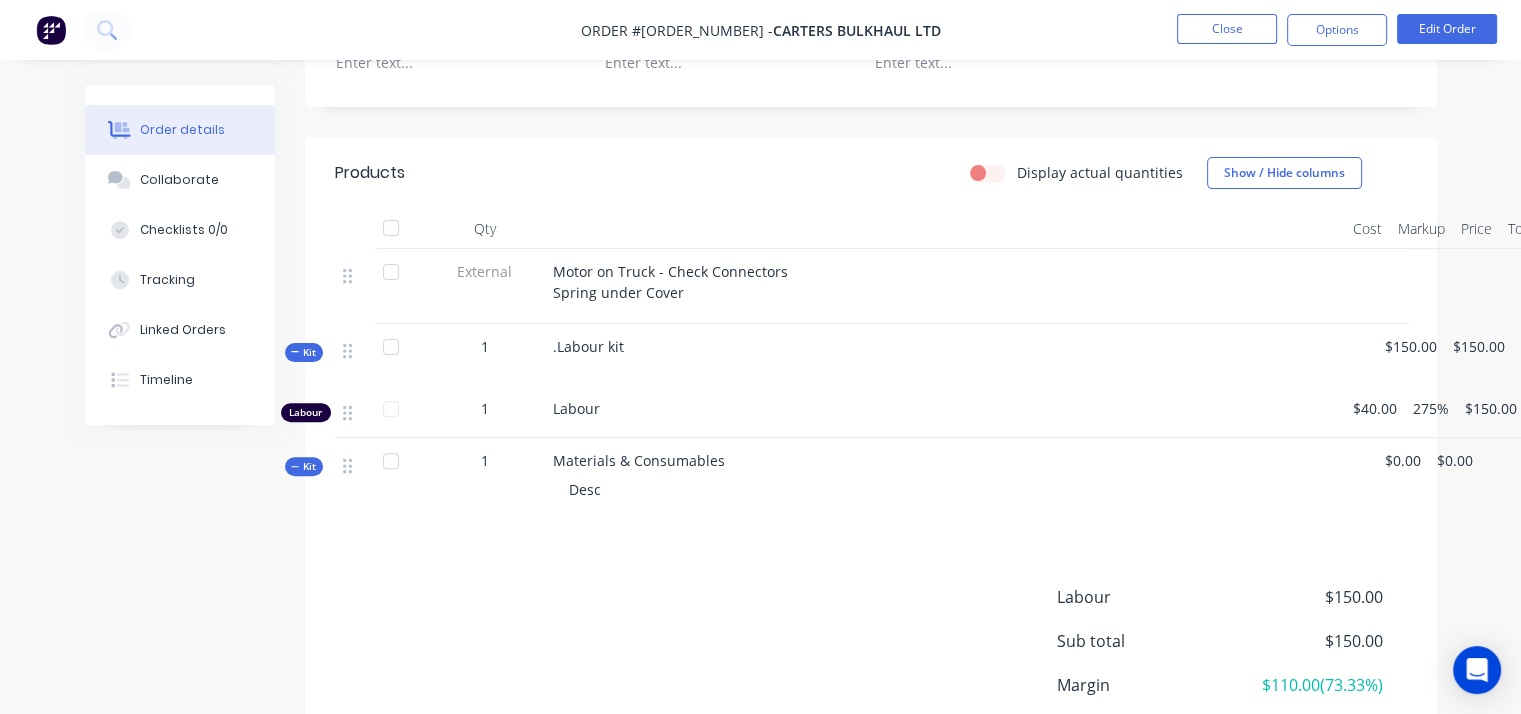 scroll, scrollTop: 600, scrollLeft: 0, axis: vertical 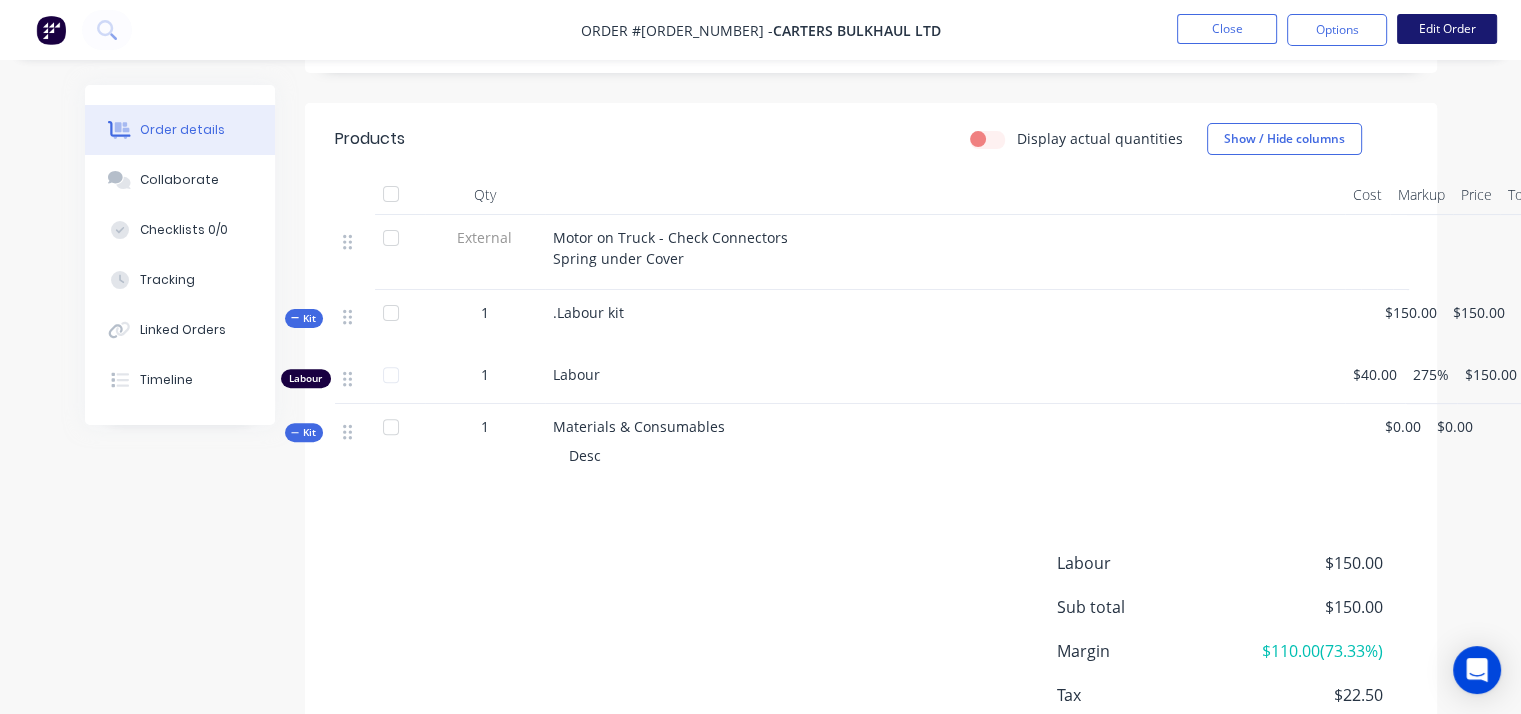 click on "Edit Order" at bounding box center (1447, 29) 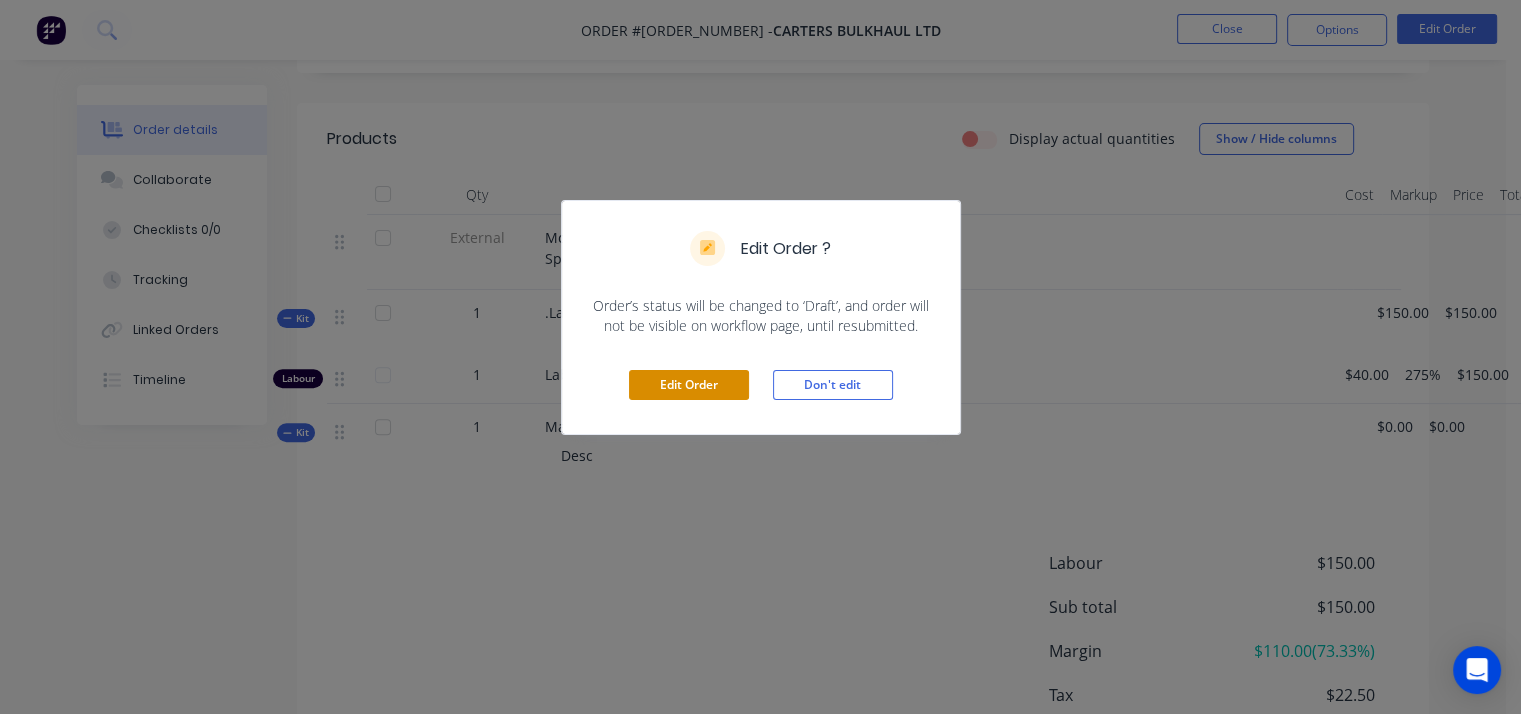 click on "Edit Order" at bounding box center (689, 385) 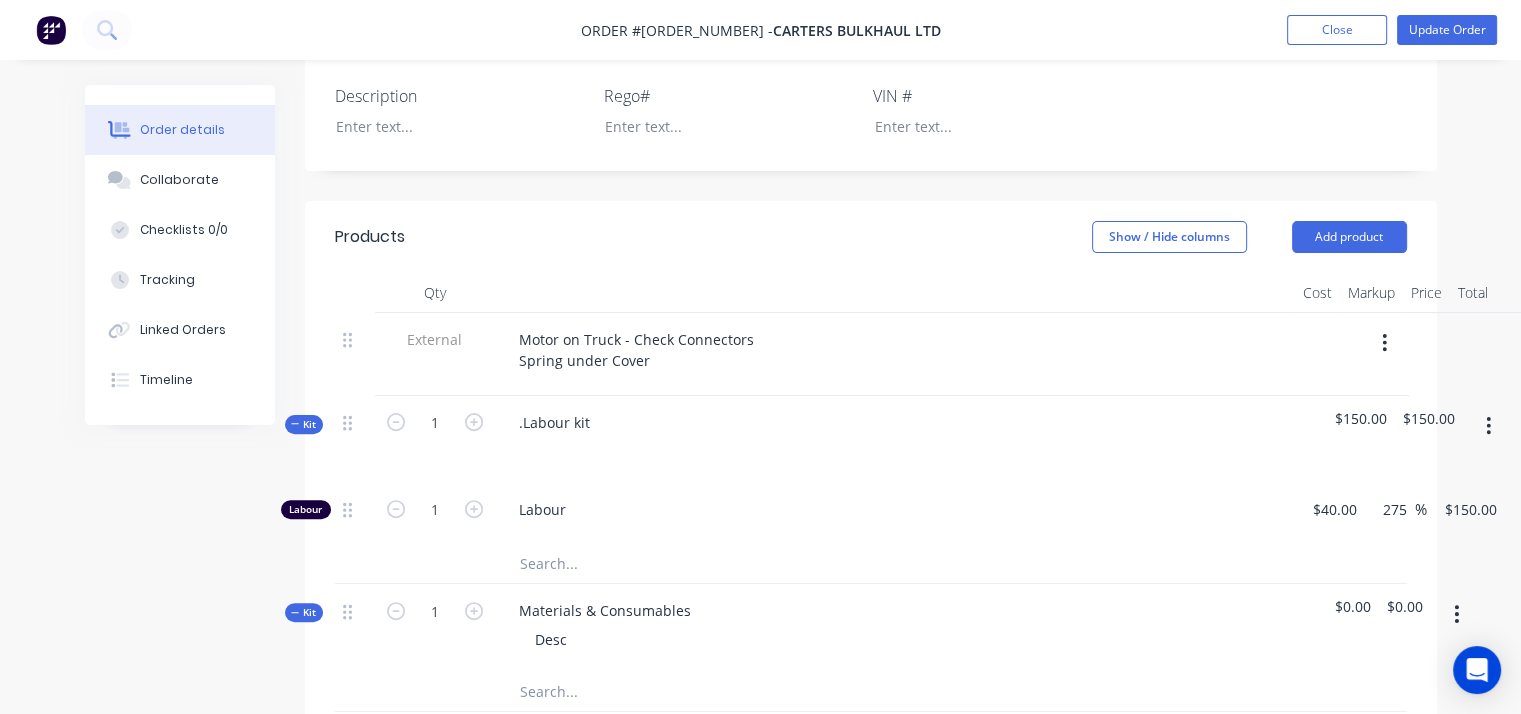 scroll, scrollTop: 700, scrollLeft: 0, axis: vertical 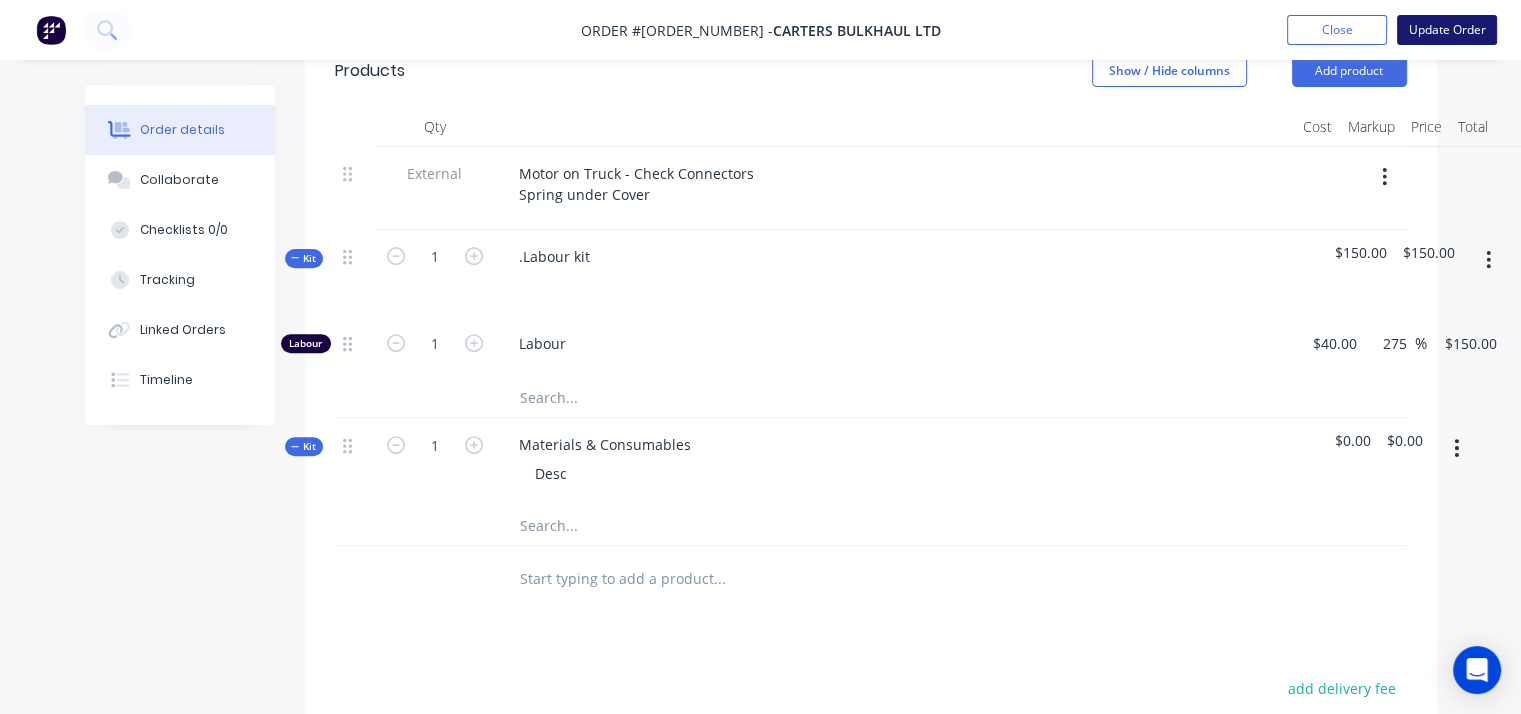 click on "Update Order" at bounding box center (1447, 30) 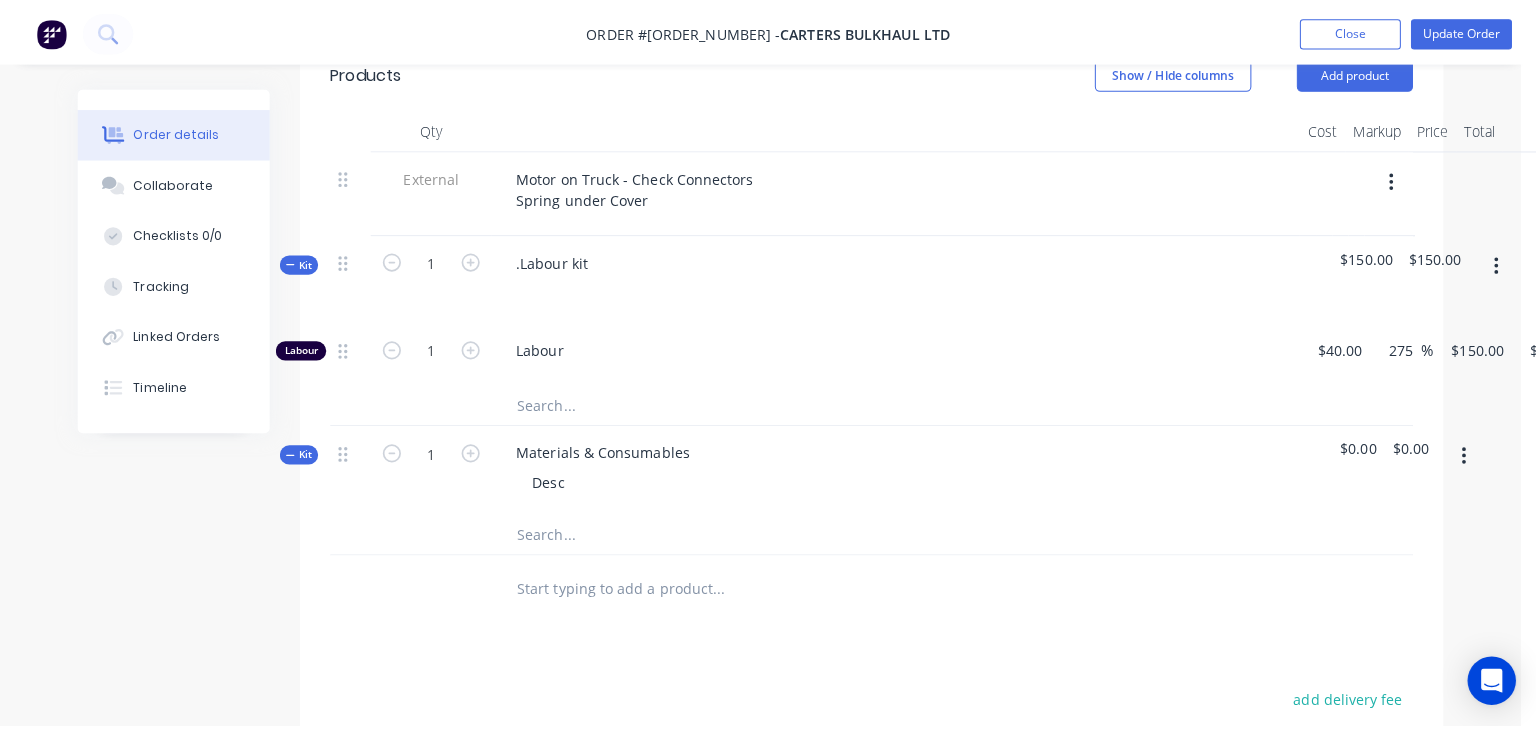 scroll, scrollTop: 0, scrollLeft: 0, axis: both 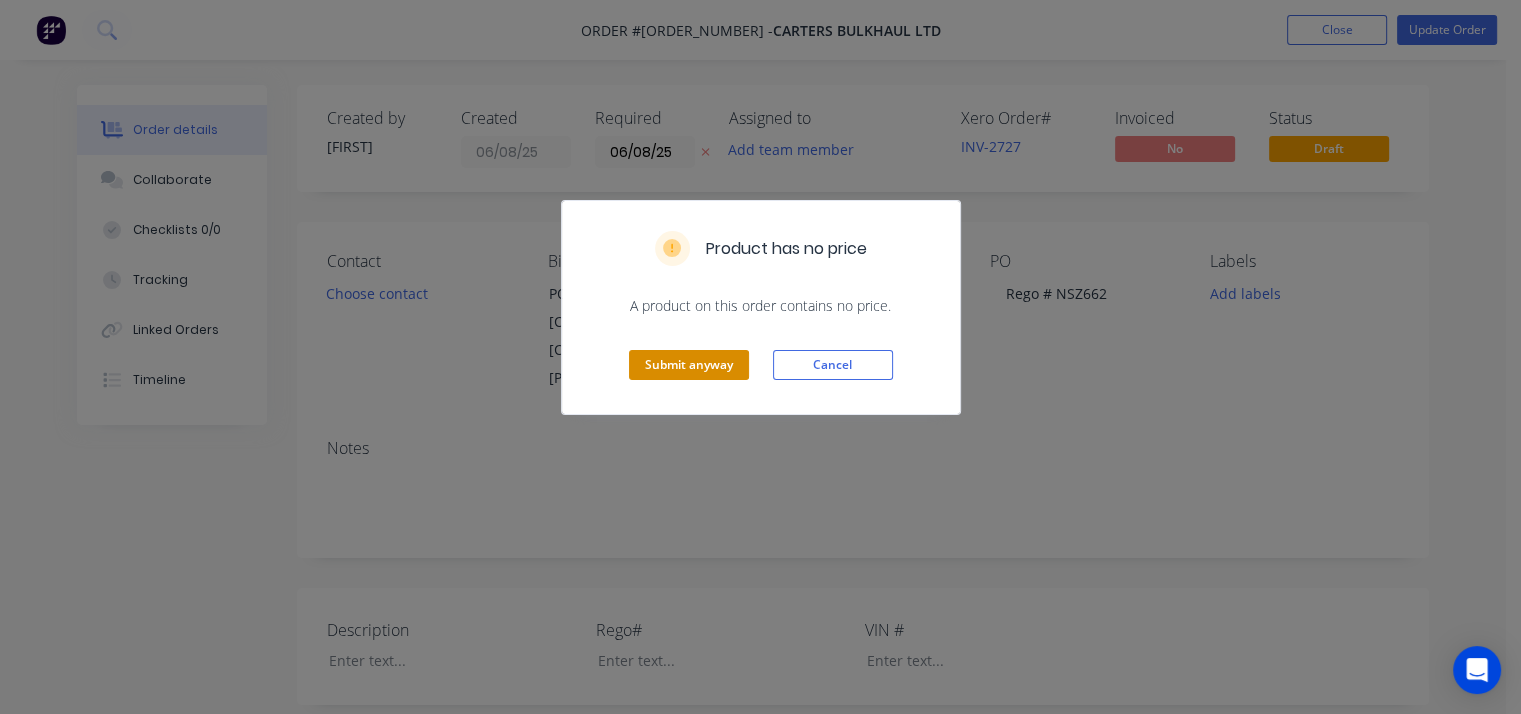 click on "Submit anyway" at bounding box center [689, 365] 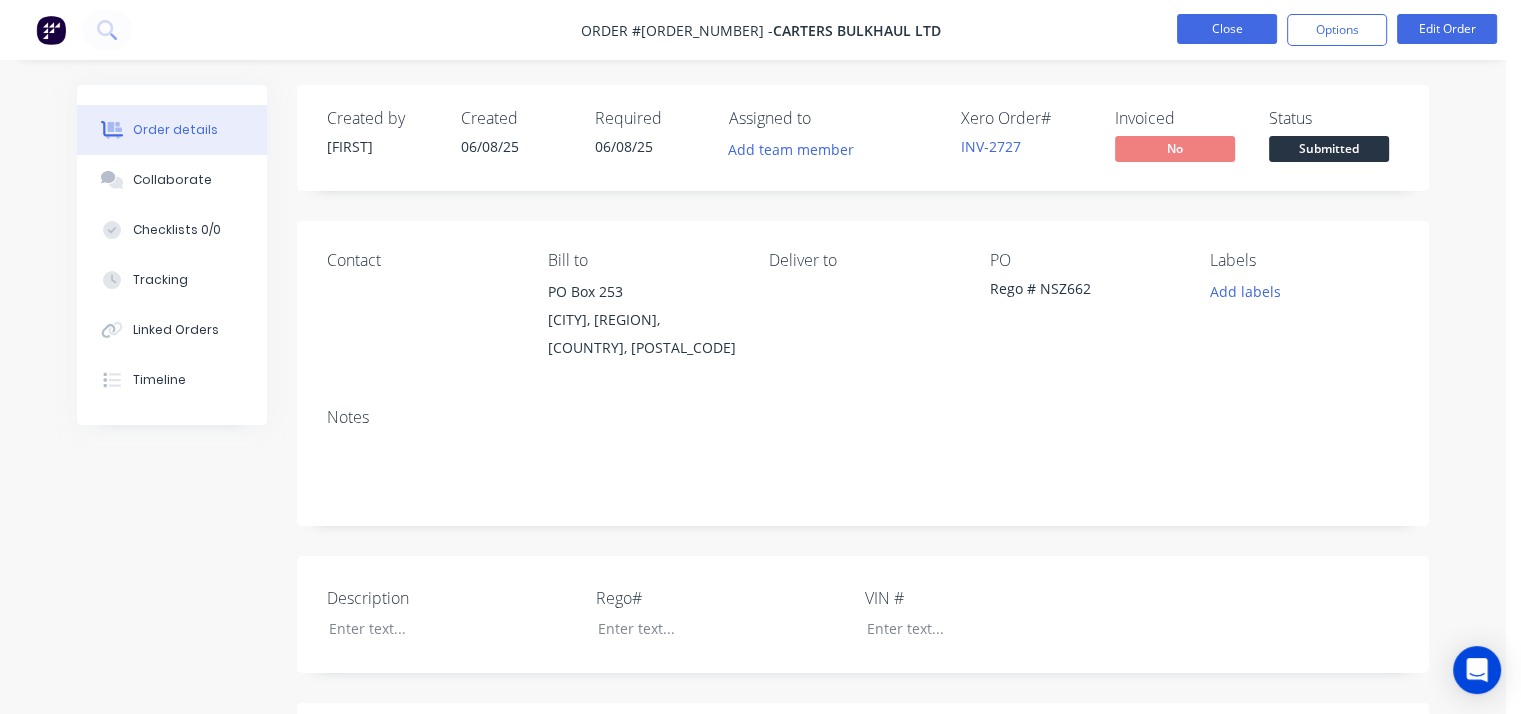click on "Close" at bounding box center [1227, 29] 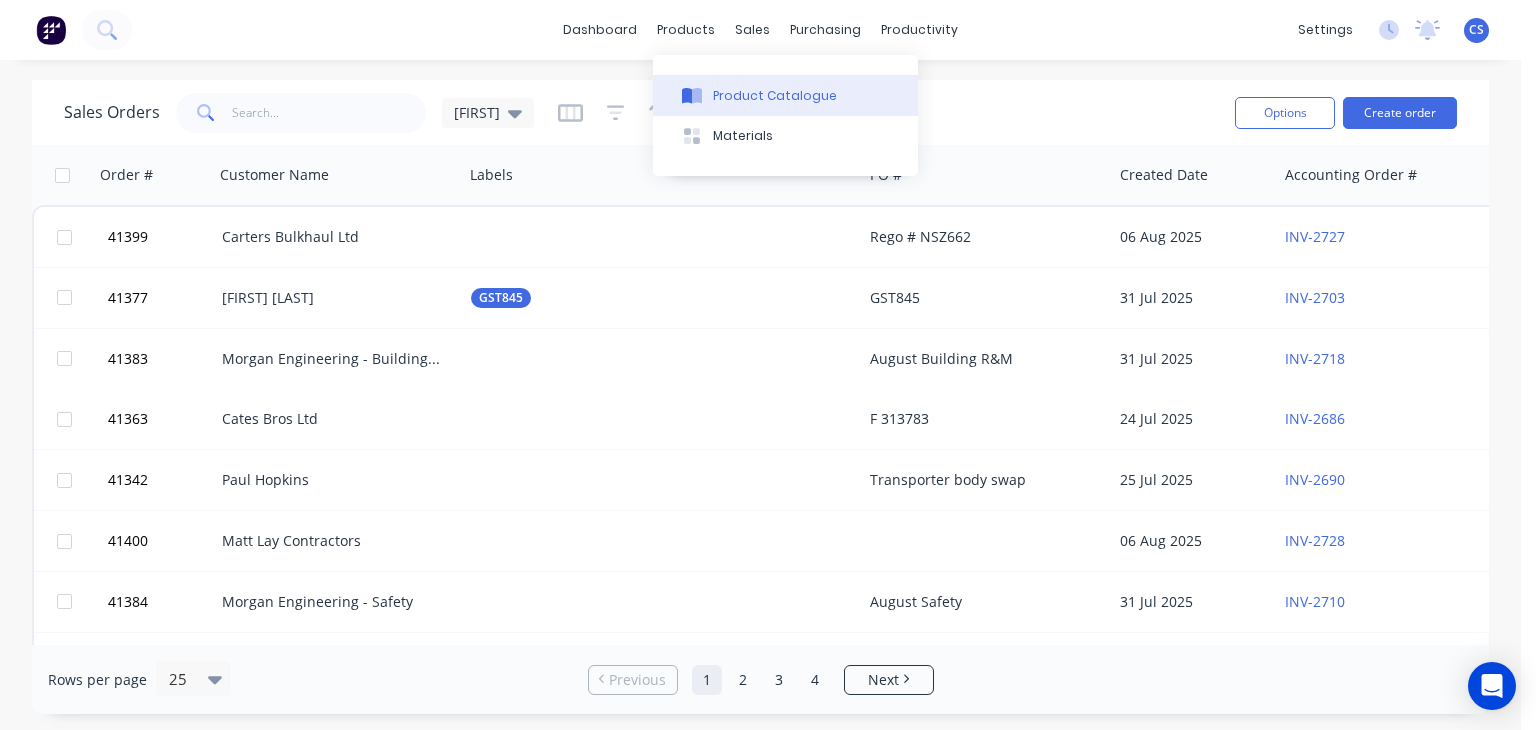 click 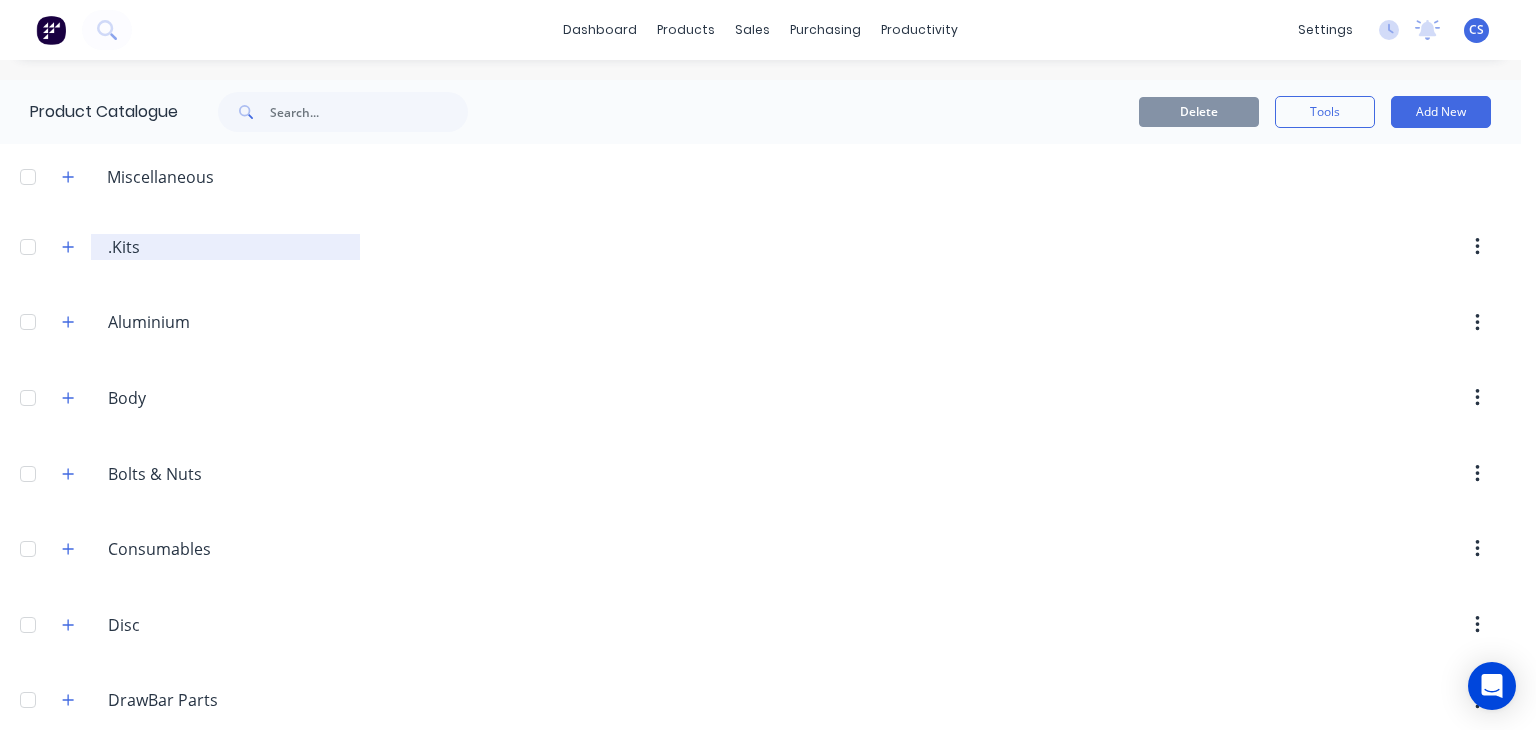 click on ".Kits" at bounding box center [226, 247] 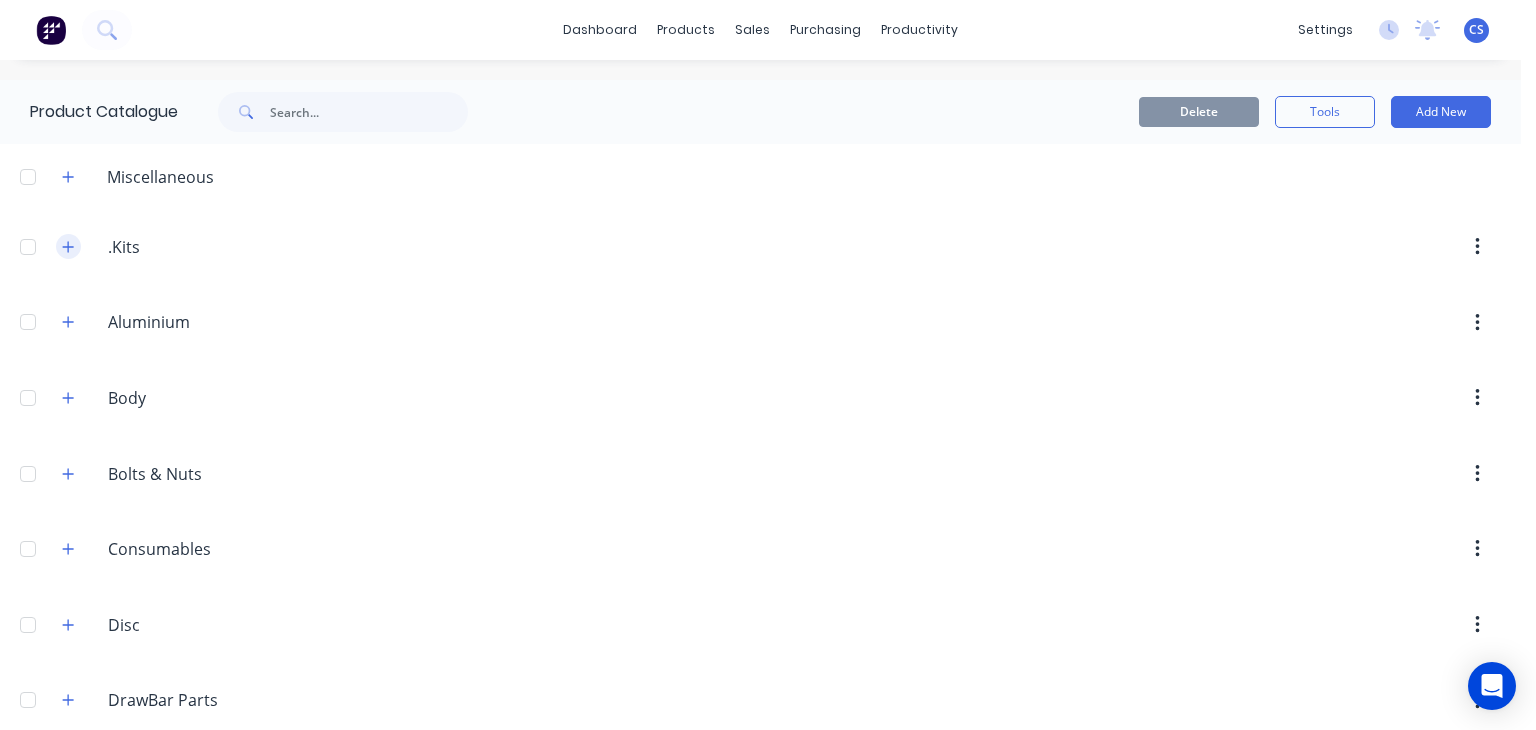 click 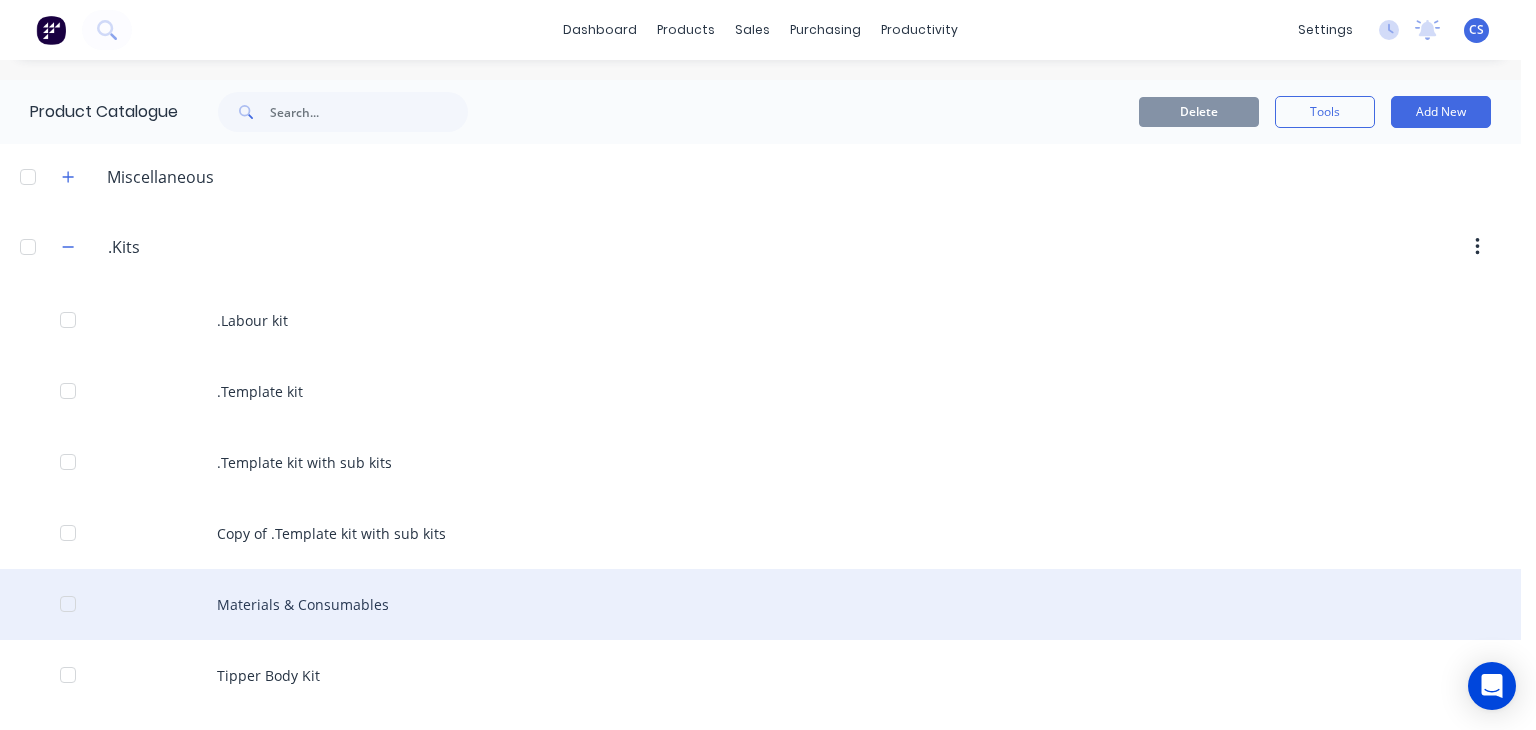 click on "Materials & Consumables" at bounding box center (760, 604) 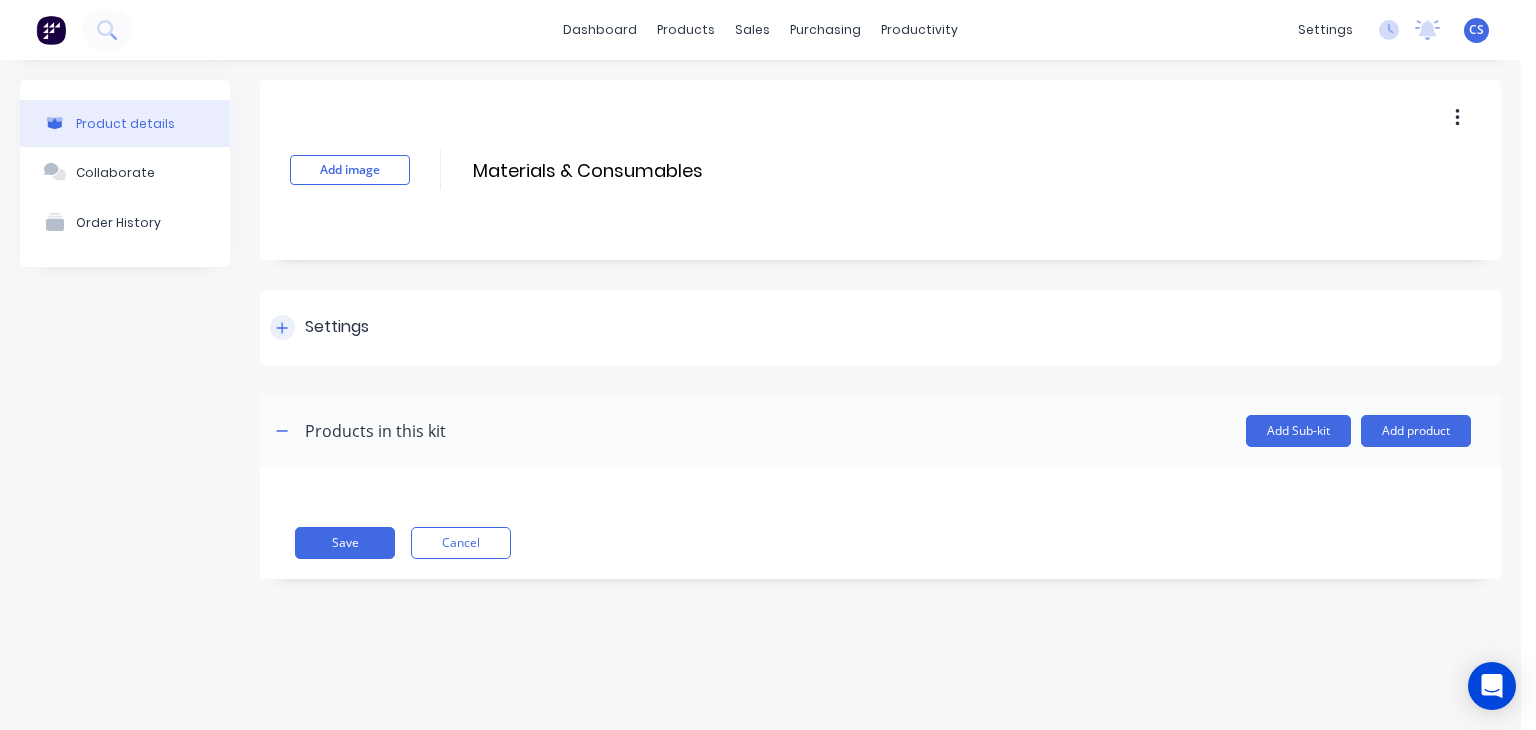 click 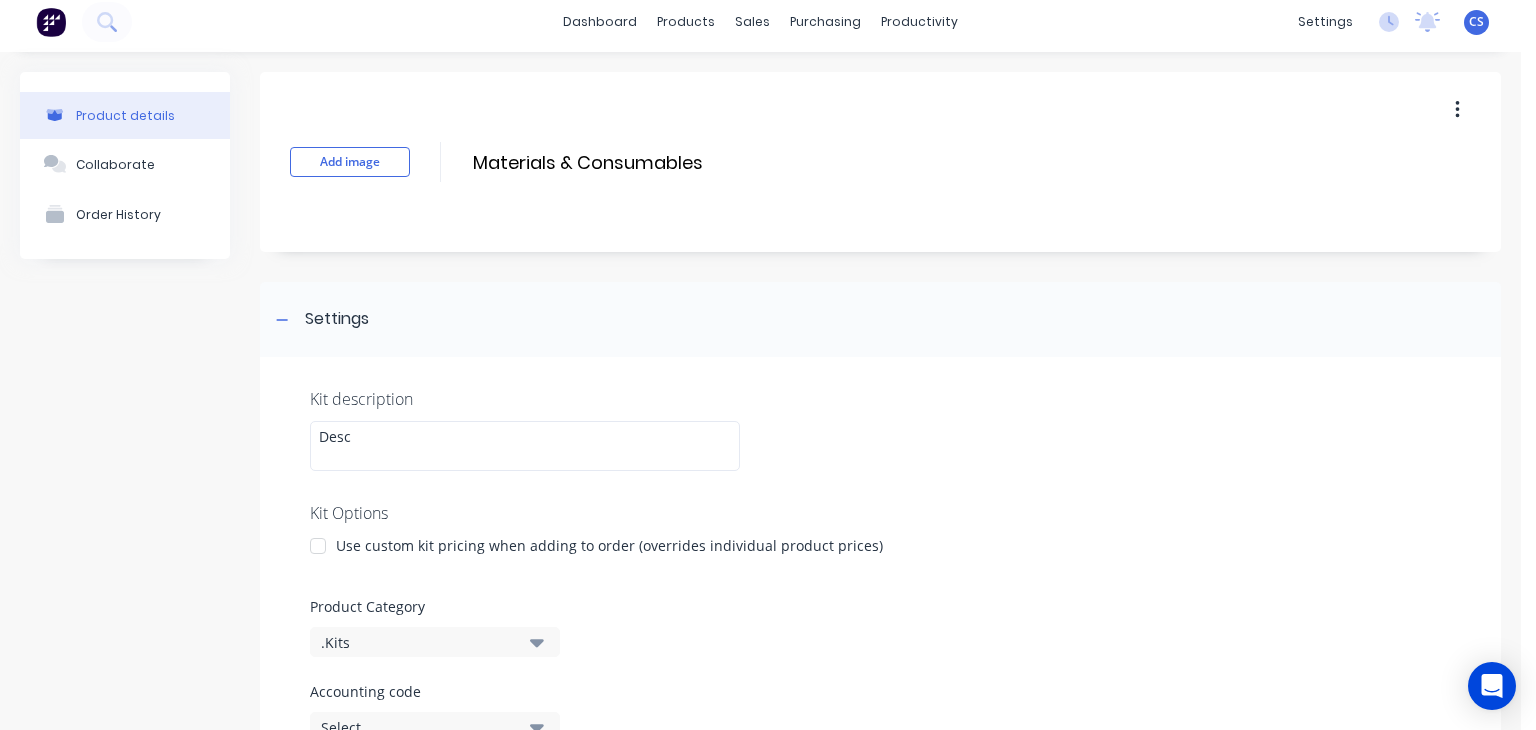 scroll, scrollTop: 0, scrollLeft: 0, axis: both 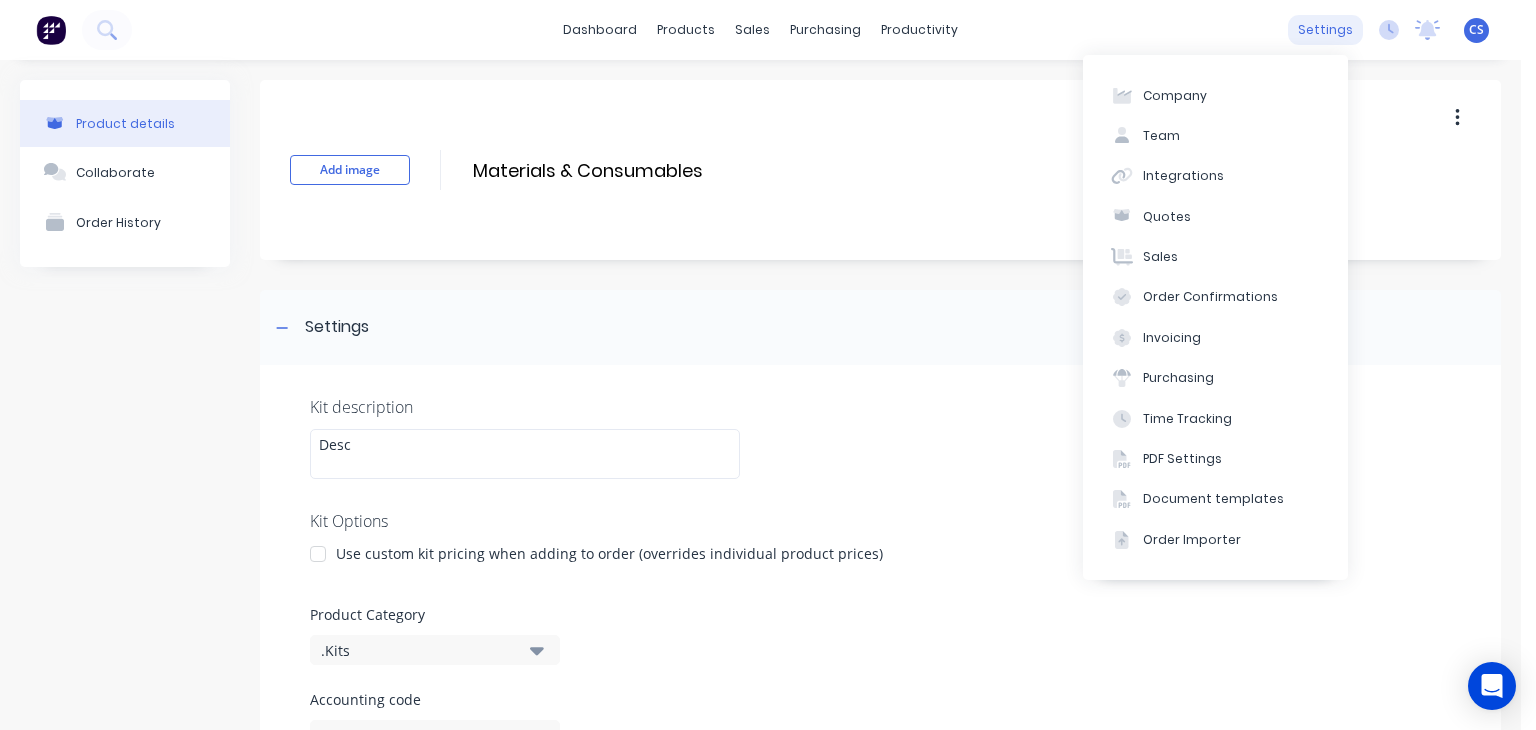 click on "settings" at bounding box center [1325, 30] 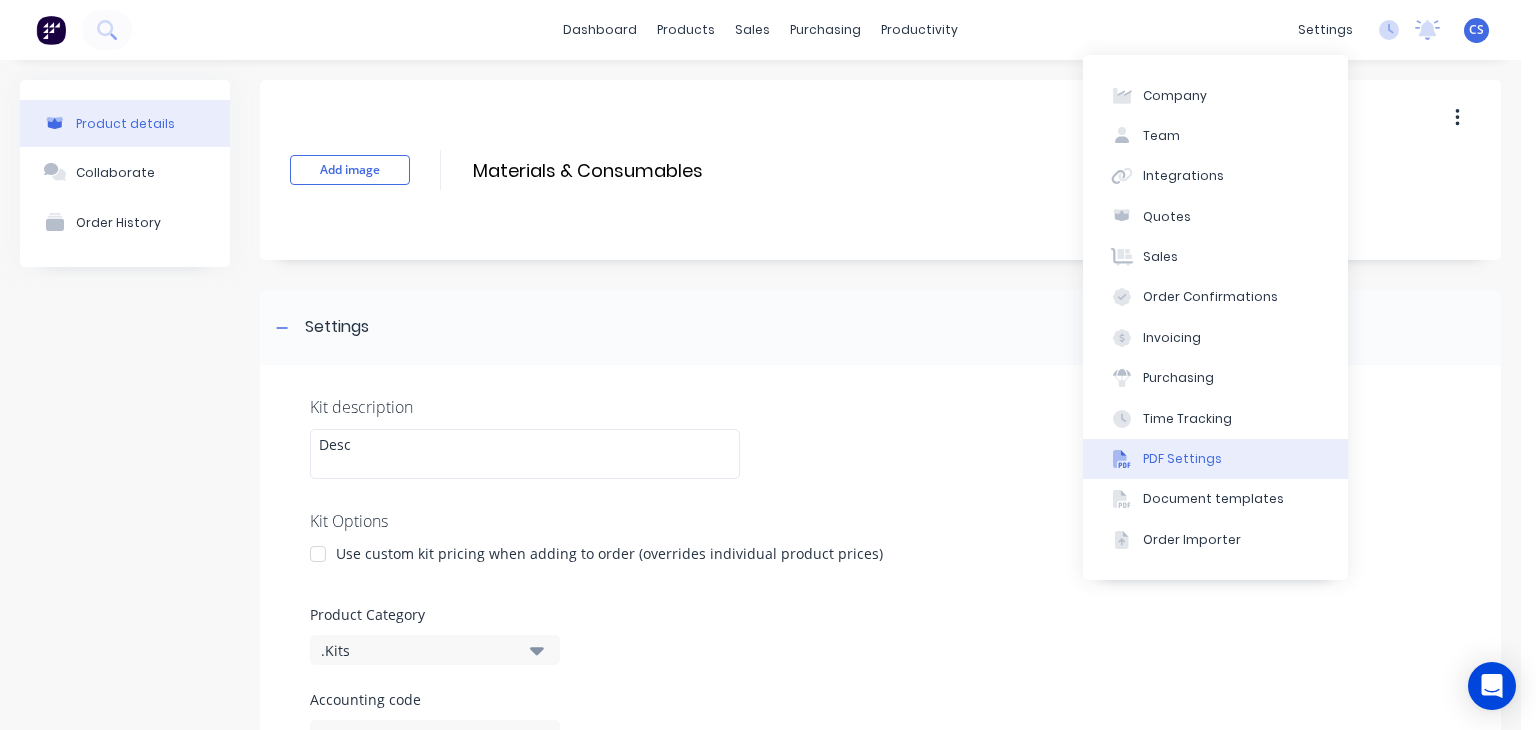 click on "PDF Settings" at bounding box center (1182, 459) 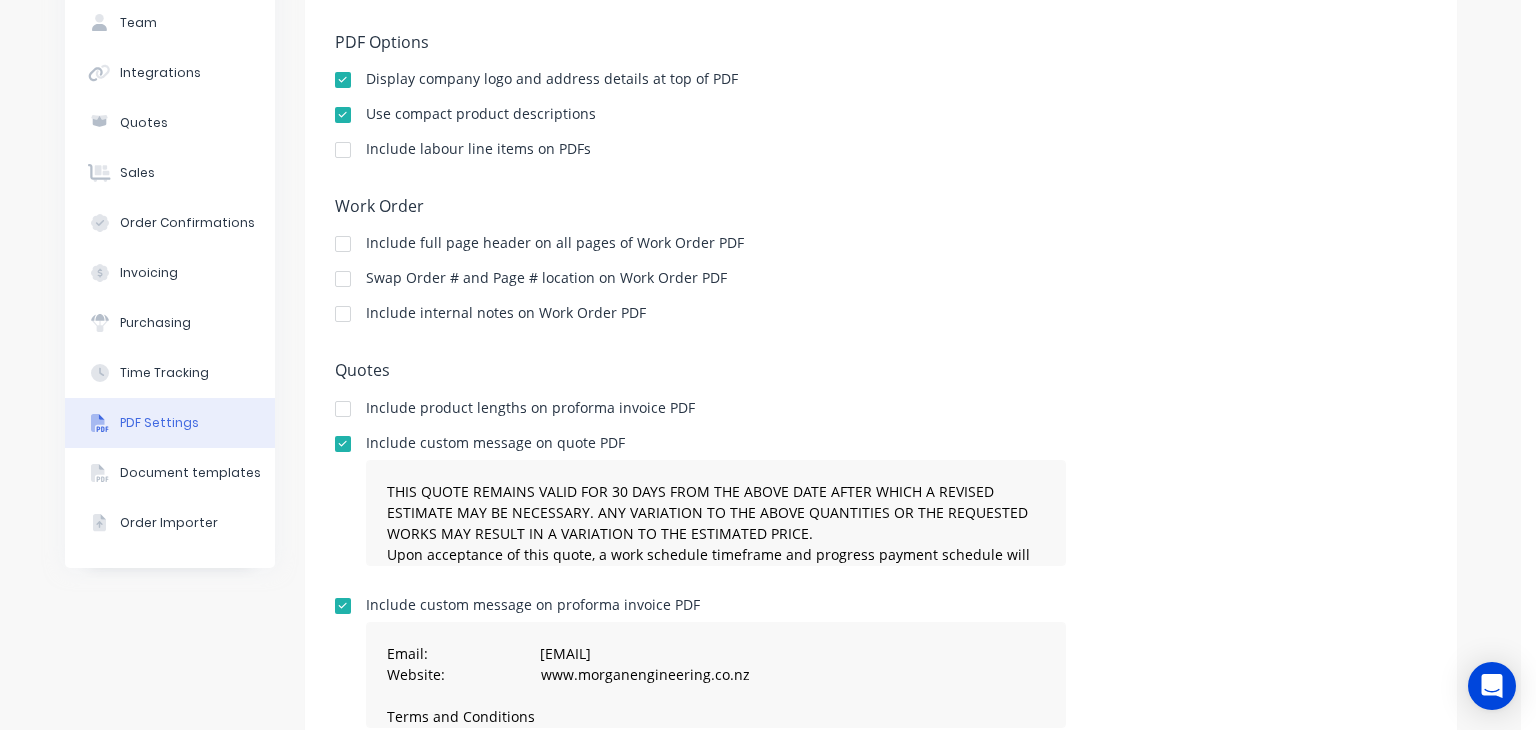 scroll, scrollTop: 200, scrollLeft: 0, axis: vertical 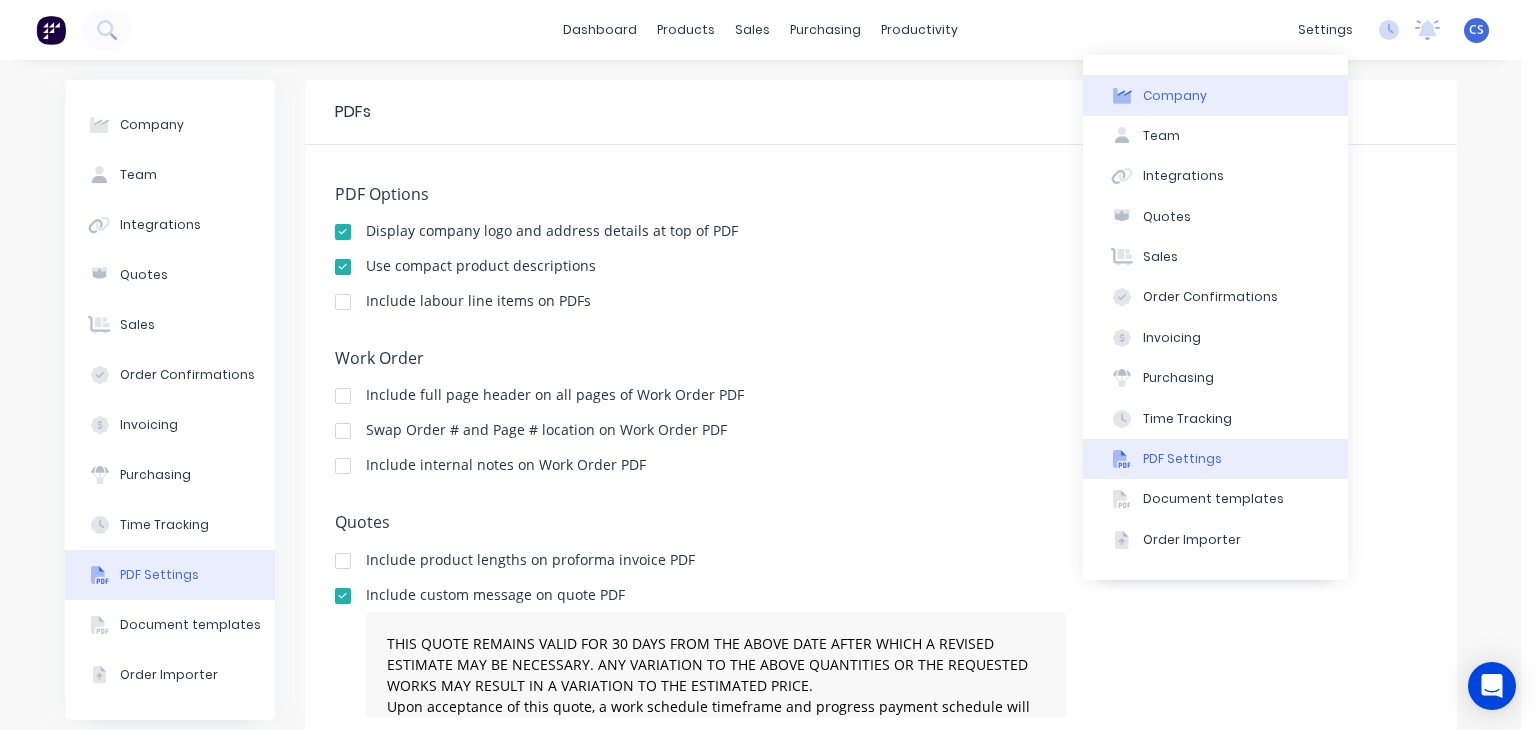 click on "Company" at bounding box center (1175, 96) 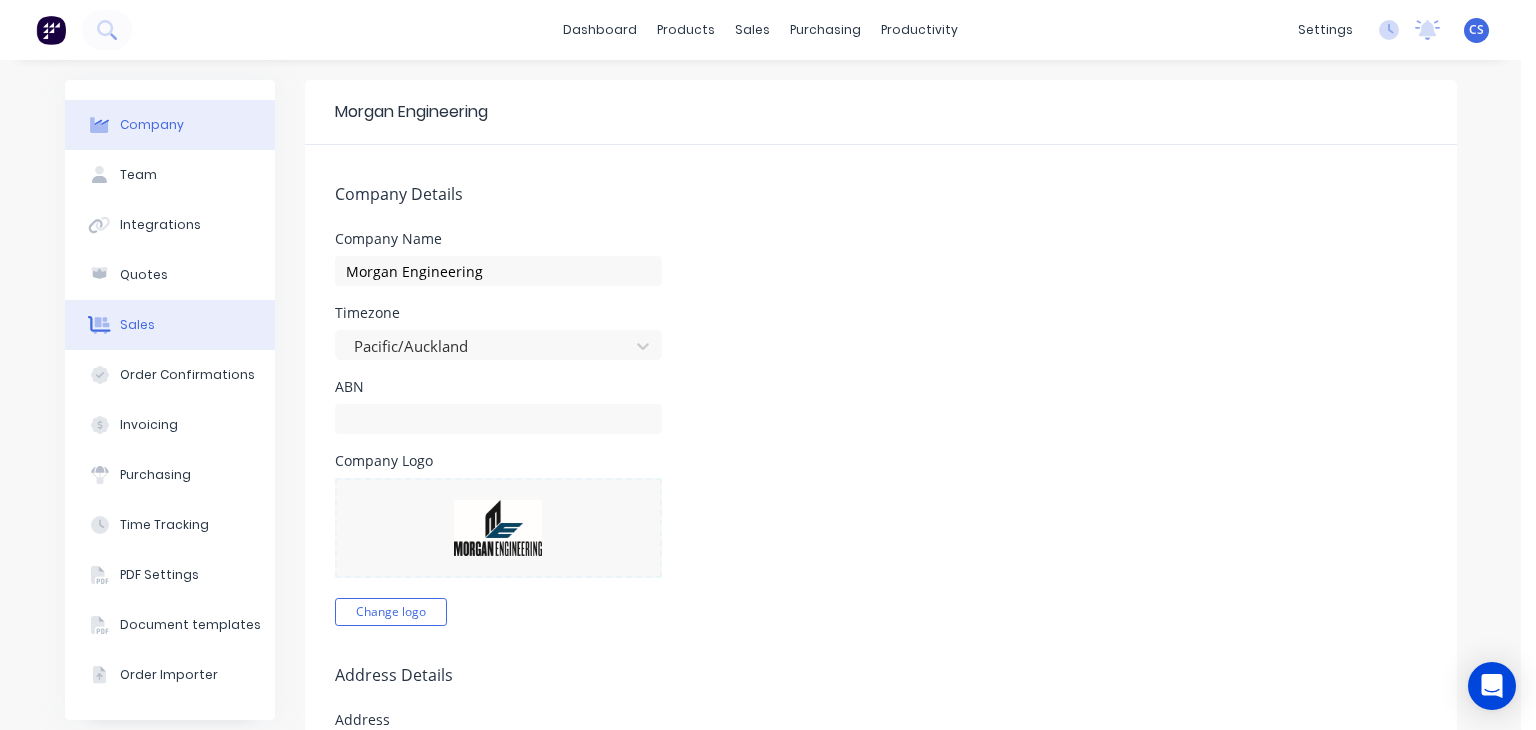 click on "Sales" at bounding box center (170, 325) 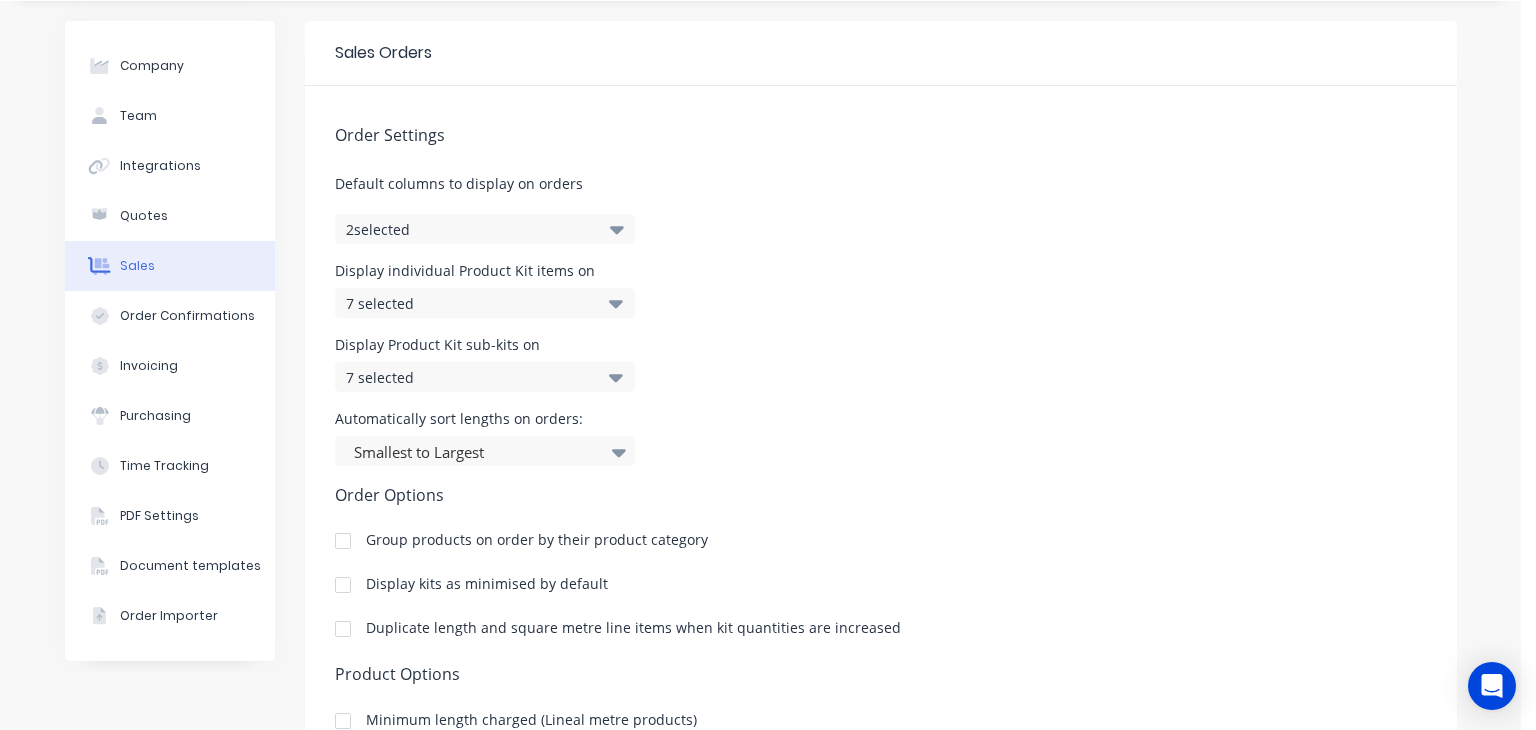 scroll, scrollTop: 24, scrollLeft: 0, axis: vertical 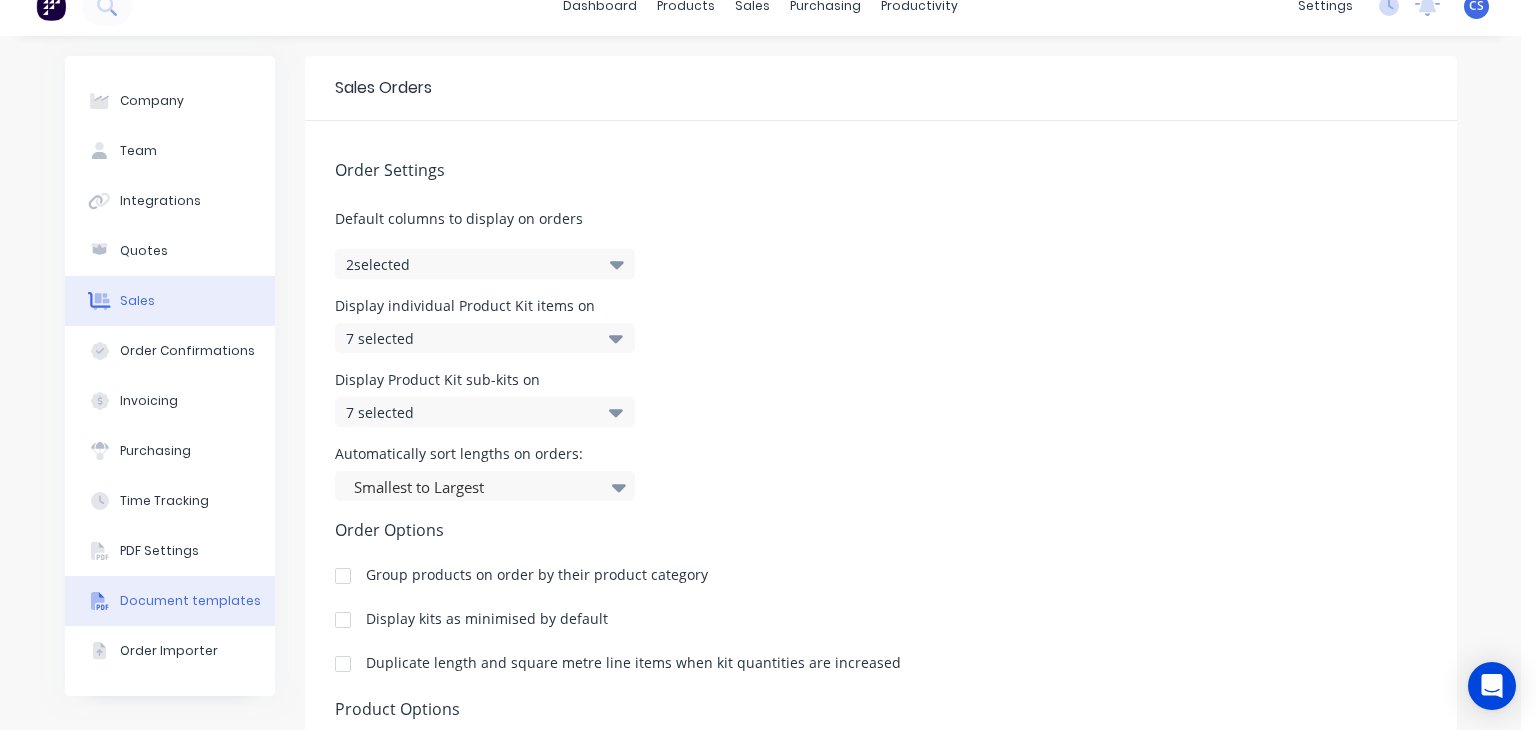 click on "Document templates" at bounding box center (190, 601) 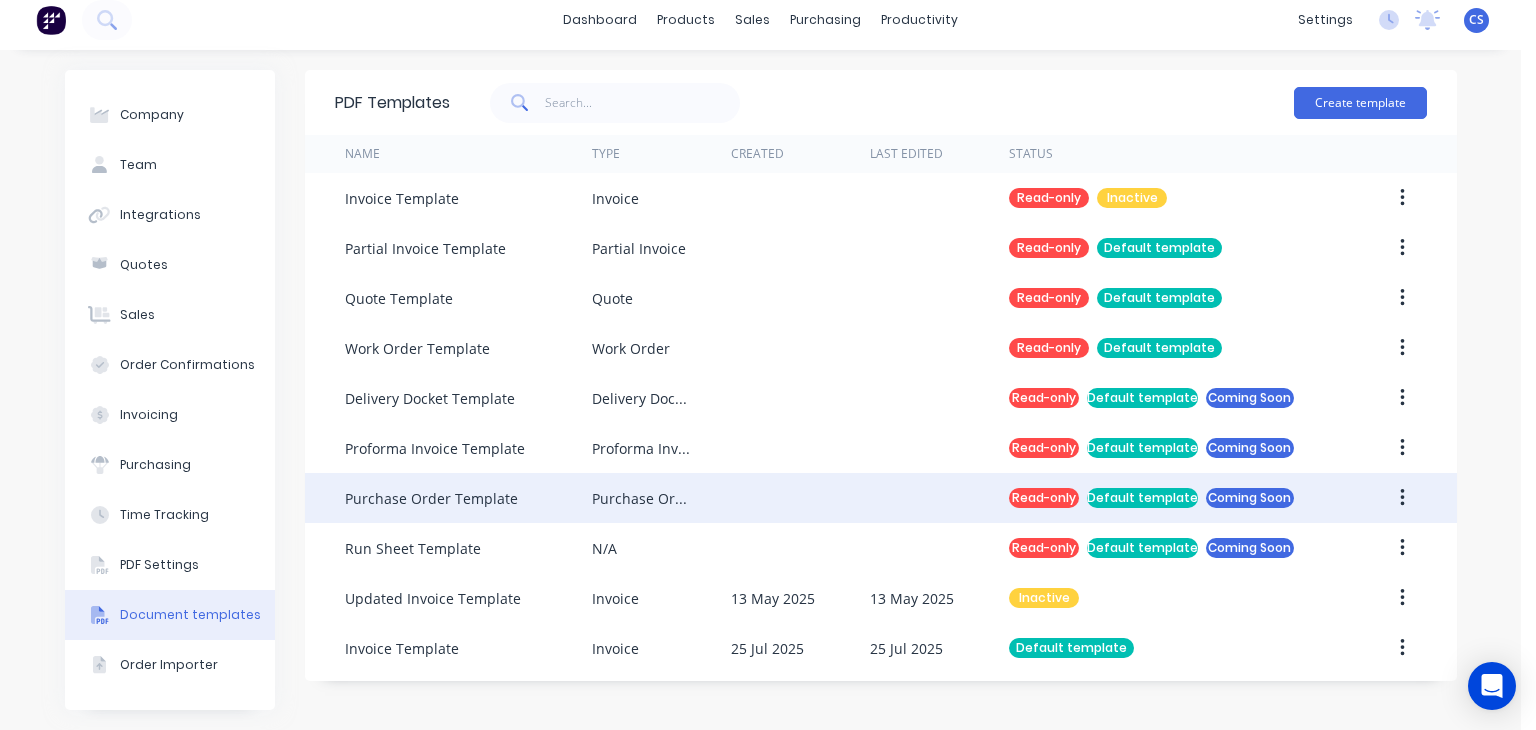 scroll, scrollTop: 0, scrollLeft: 0, axis: both 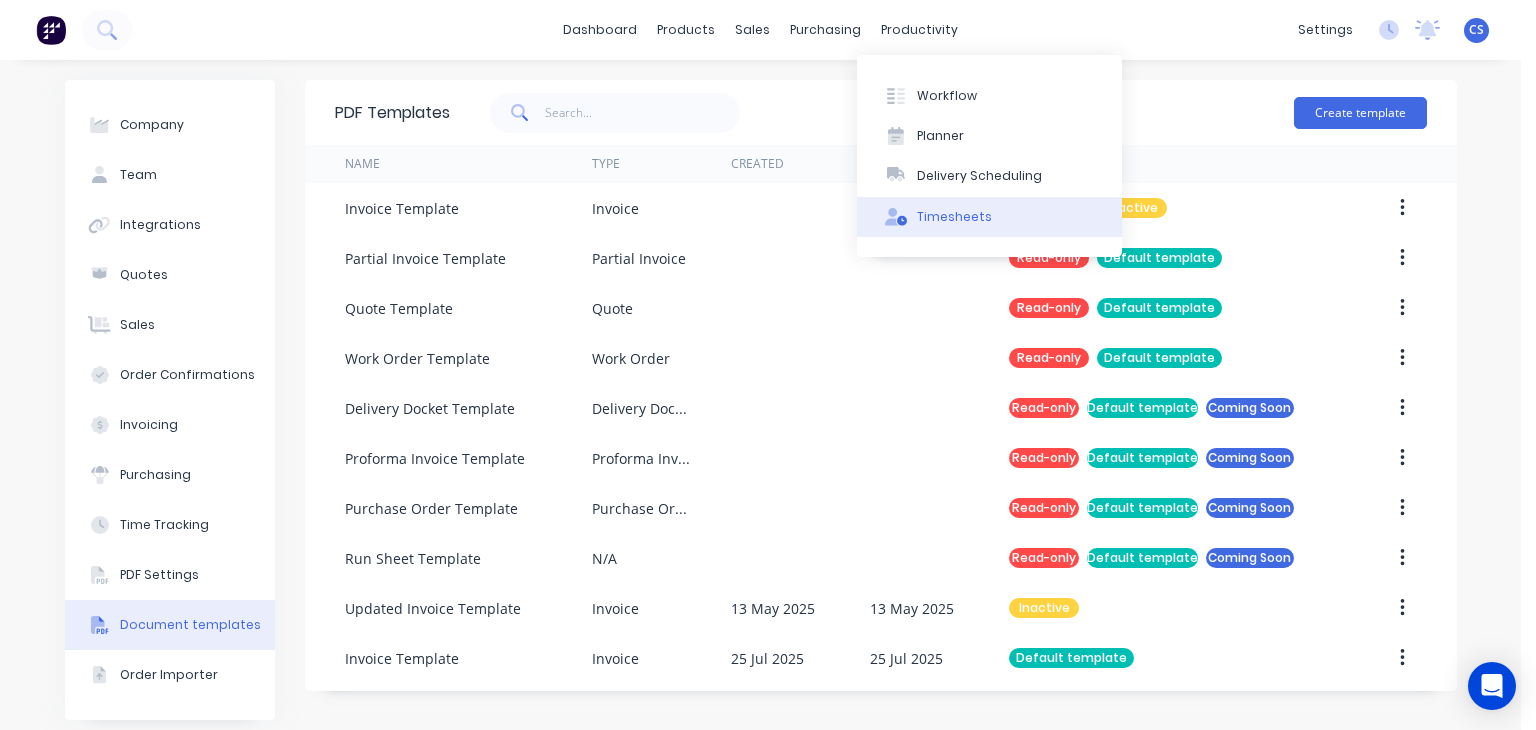 click on "Timesheets" at bounding box center (954, 217) 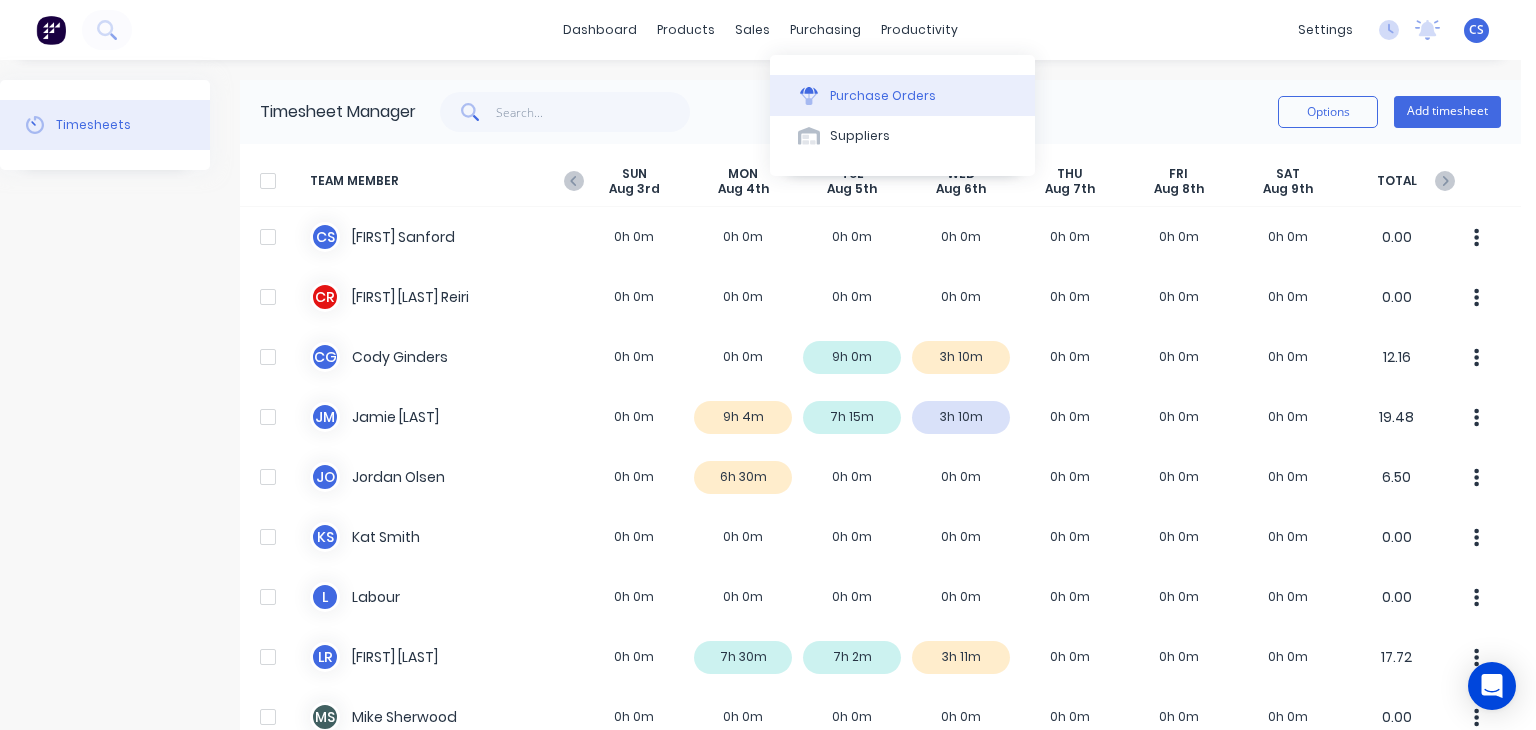 click on "Purchase Orders" at bounding box center (883, 96) 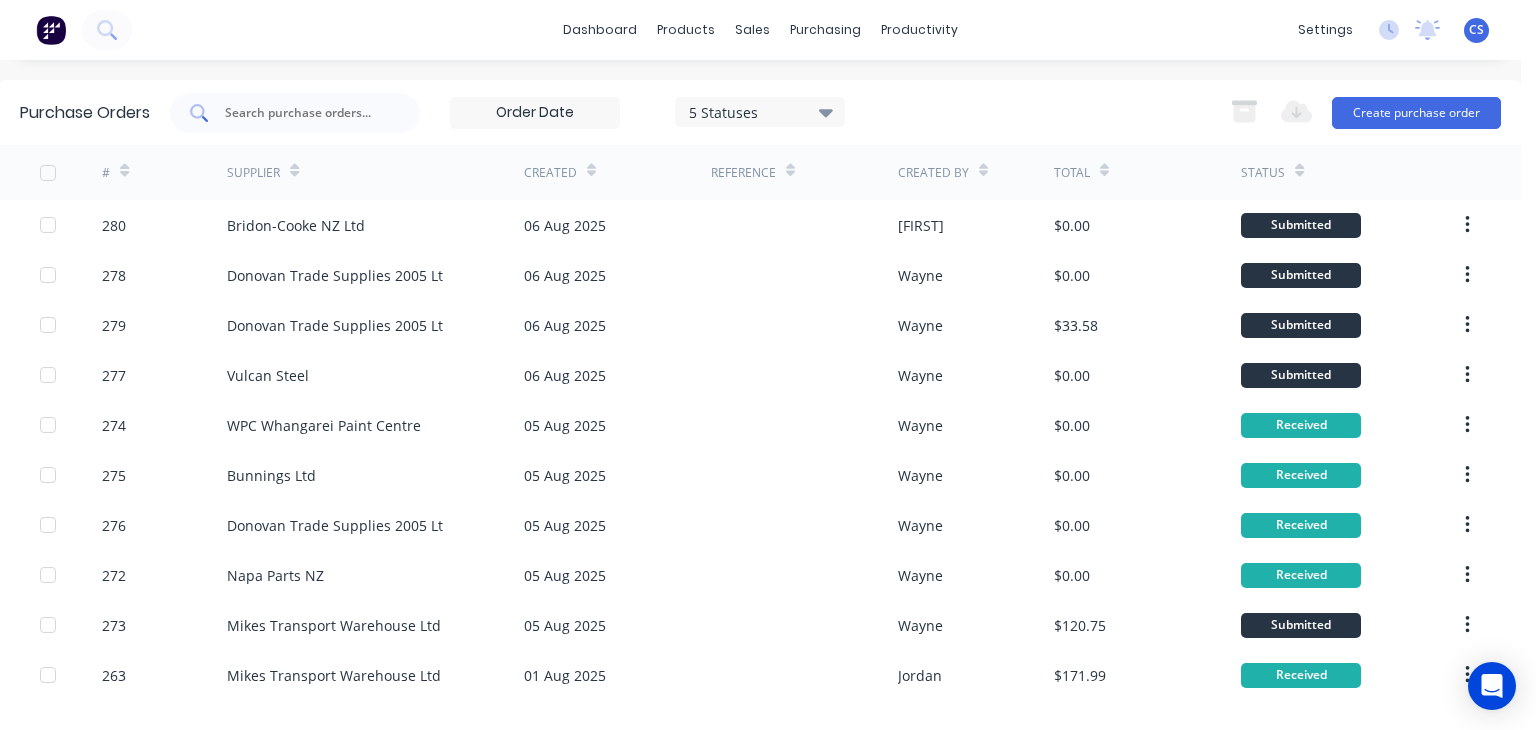 click at bounding box center [306, 113] 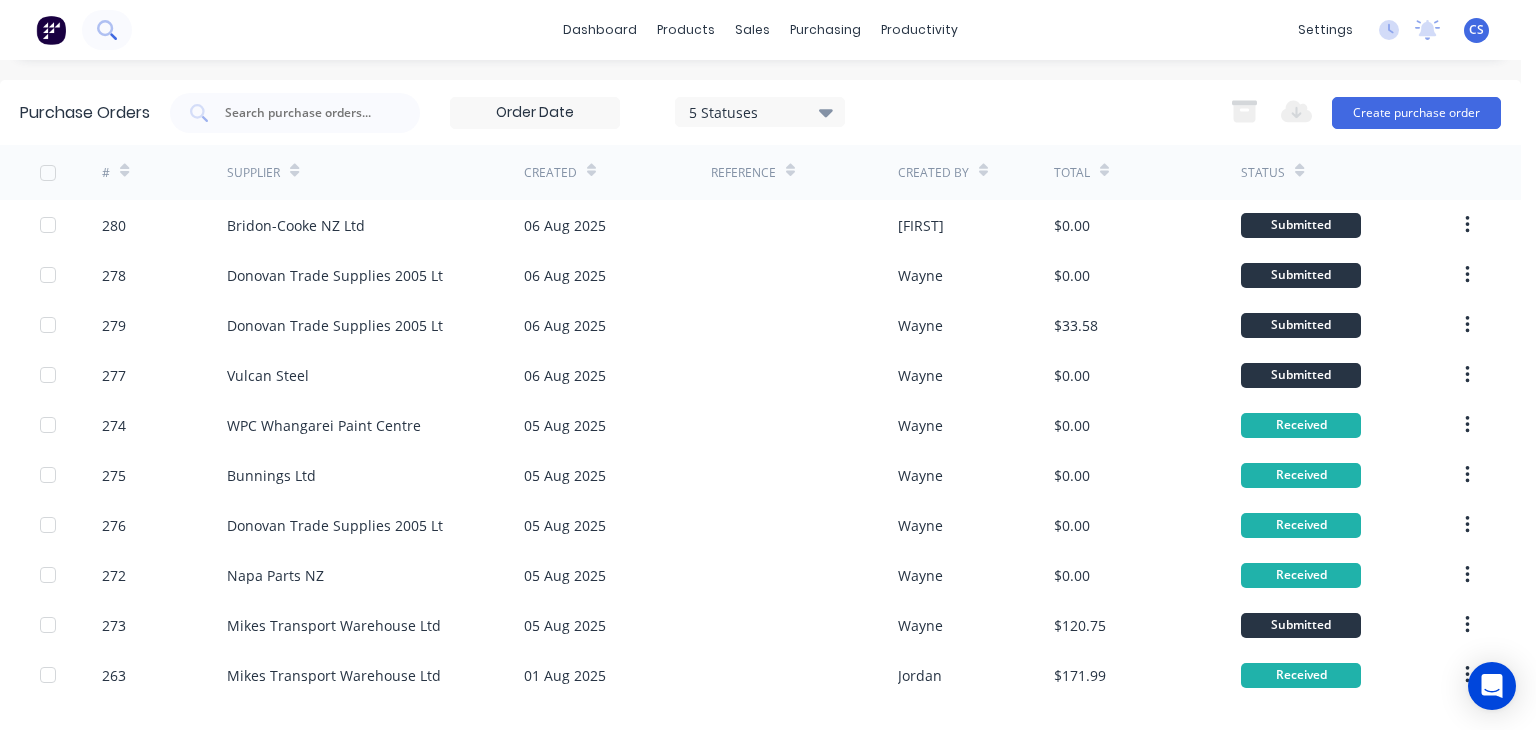 click 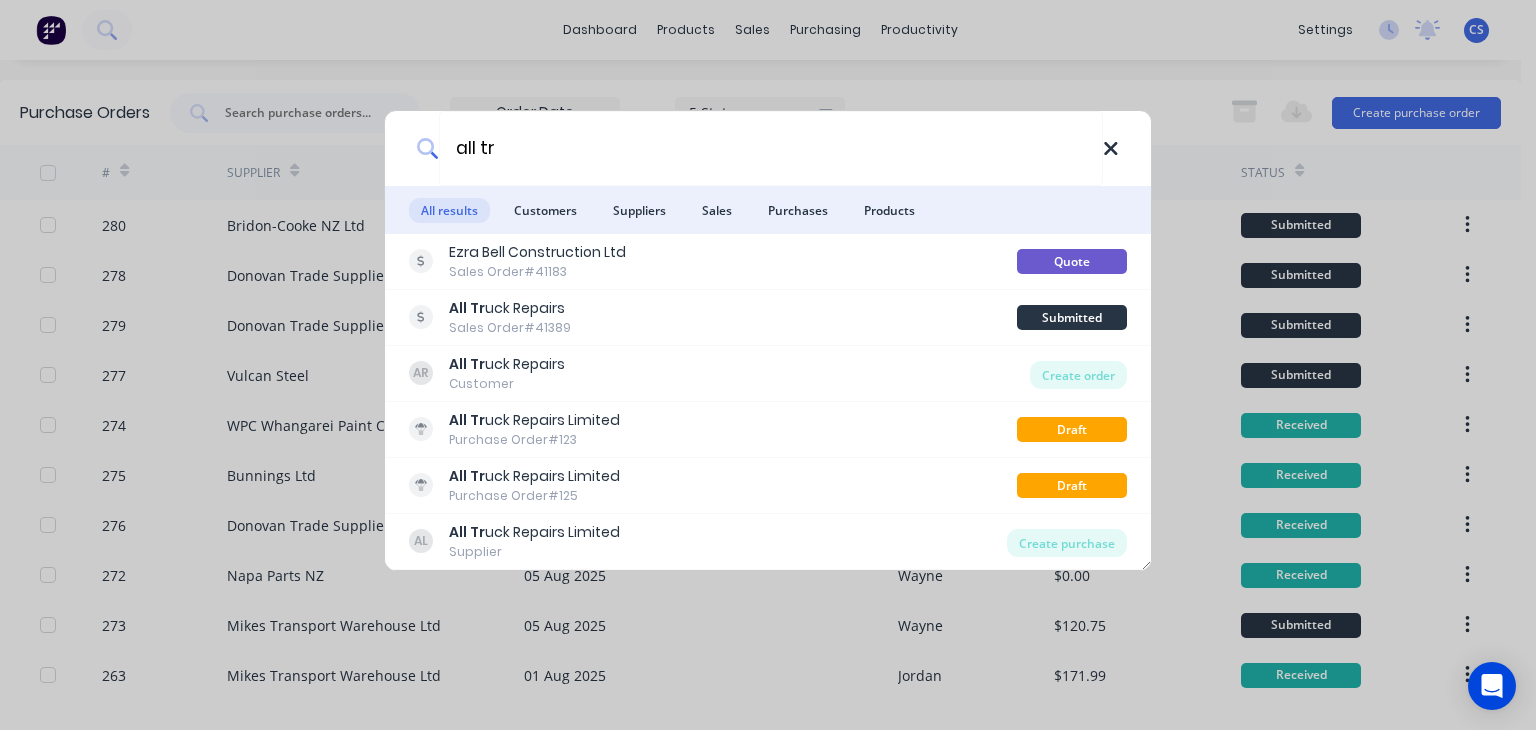 type on "all tr" 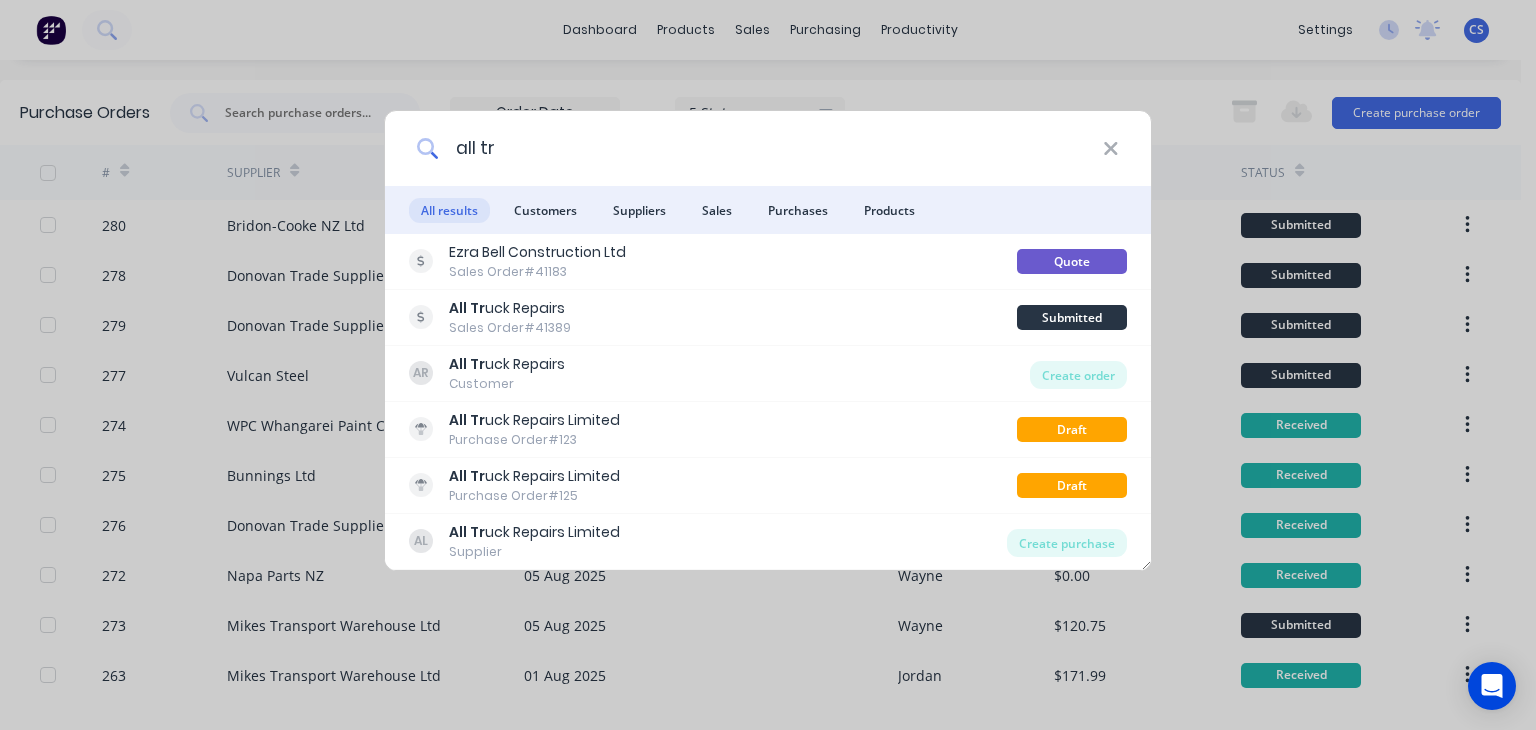 type 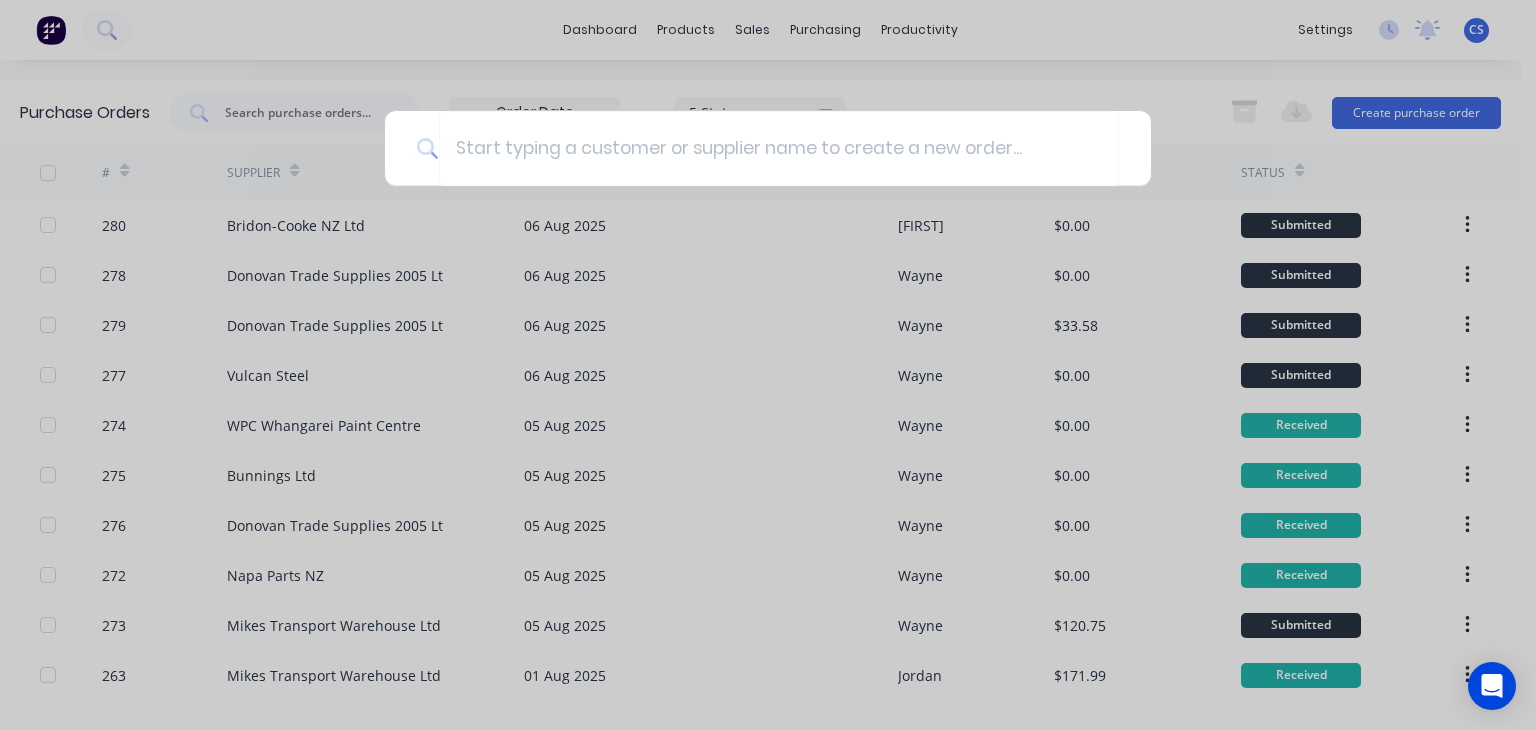 click at bounding box center [768, 365] 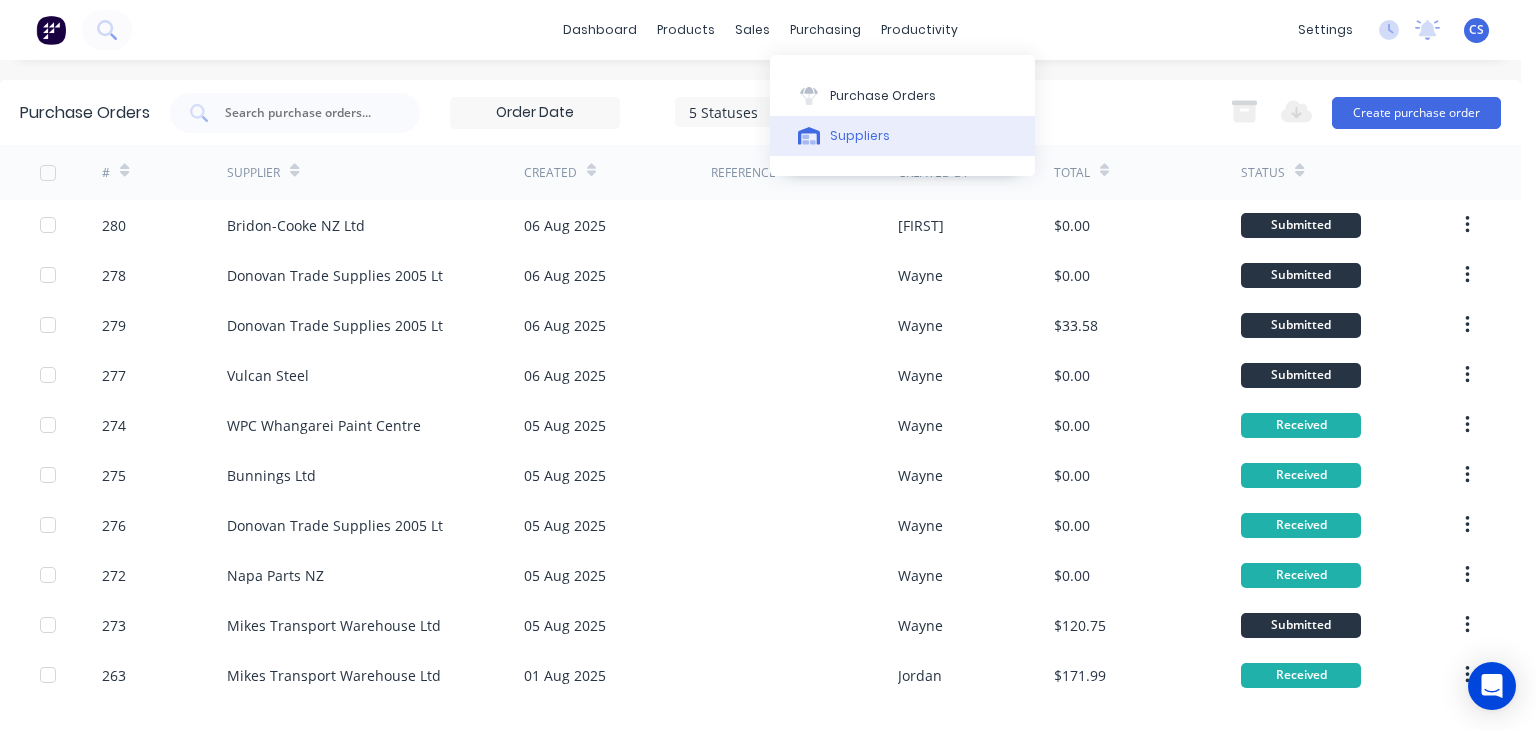 click on "Suppliers" at bounding box center (902, 136) 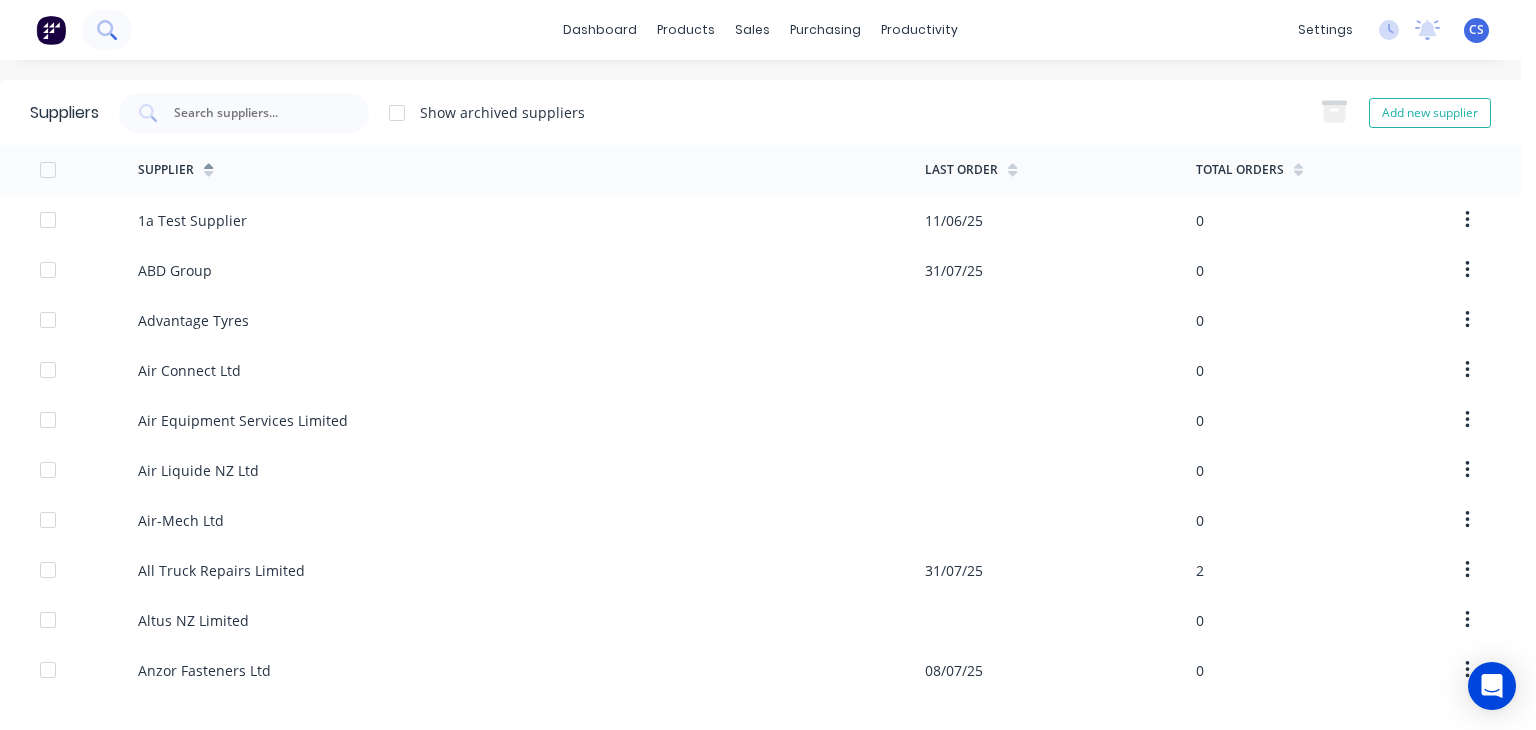 click 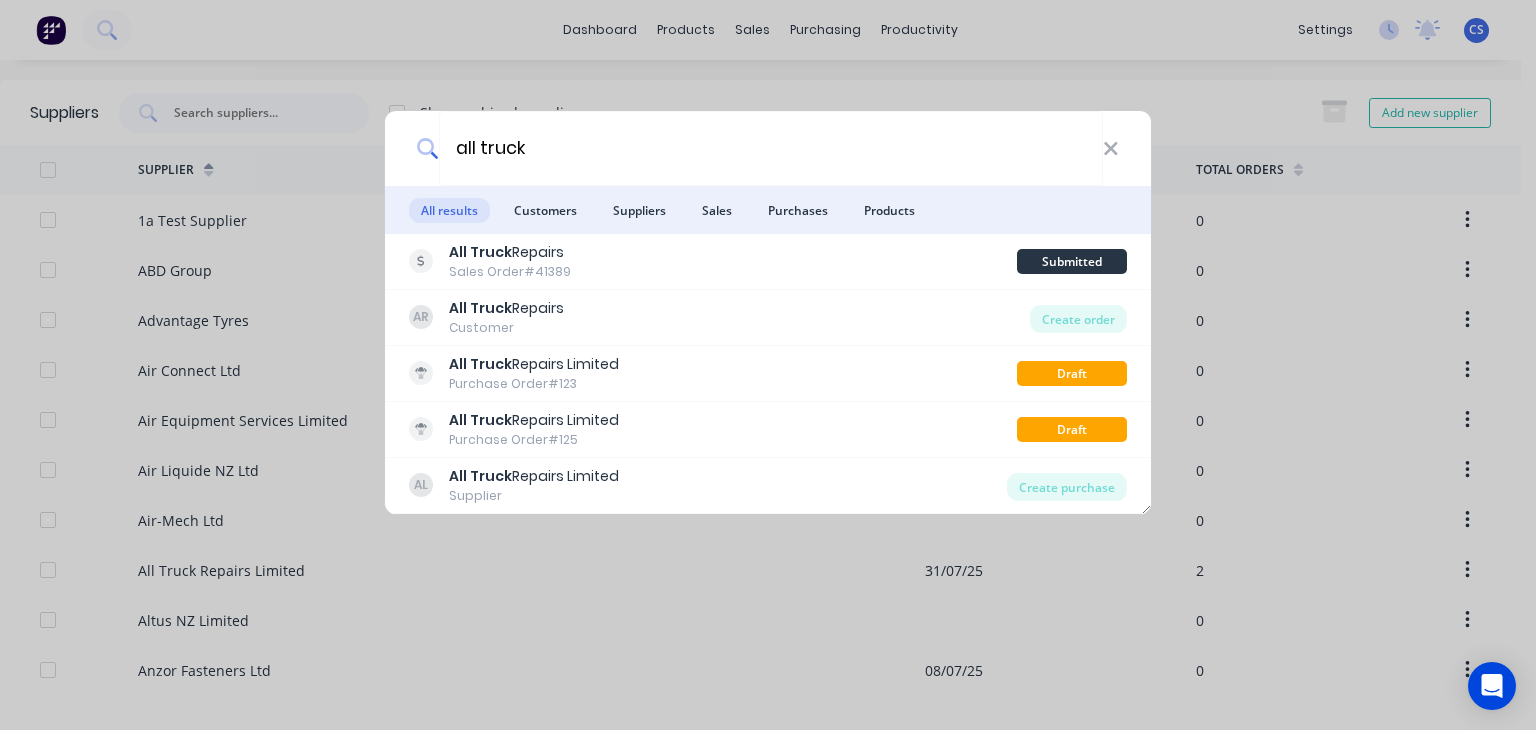 type on "all truck" 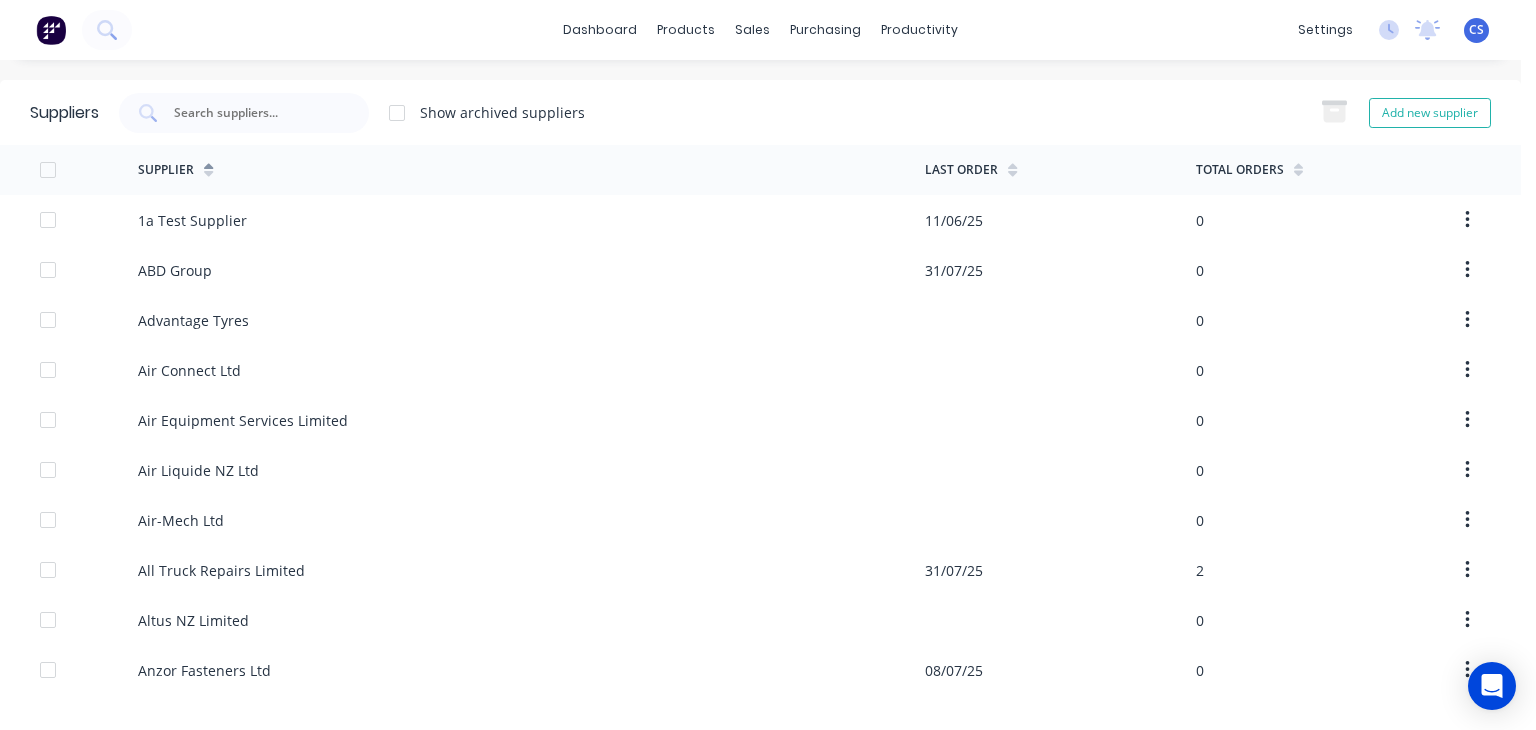 click on "All Truck Repairs Limited" at bounding box center (221, 570) 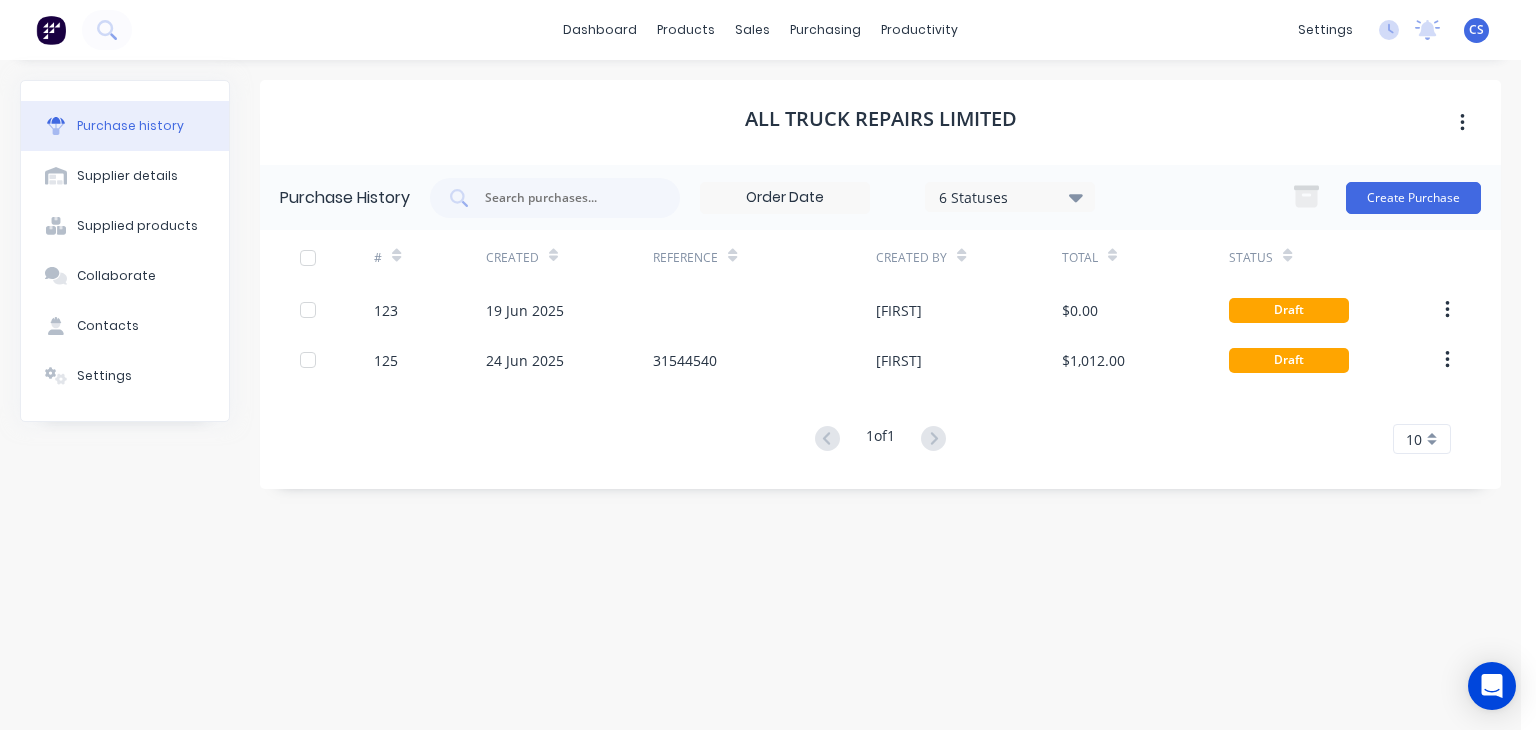 click 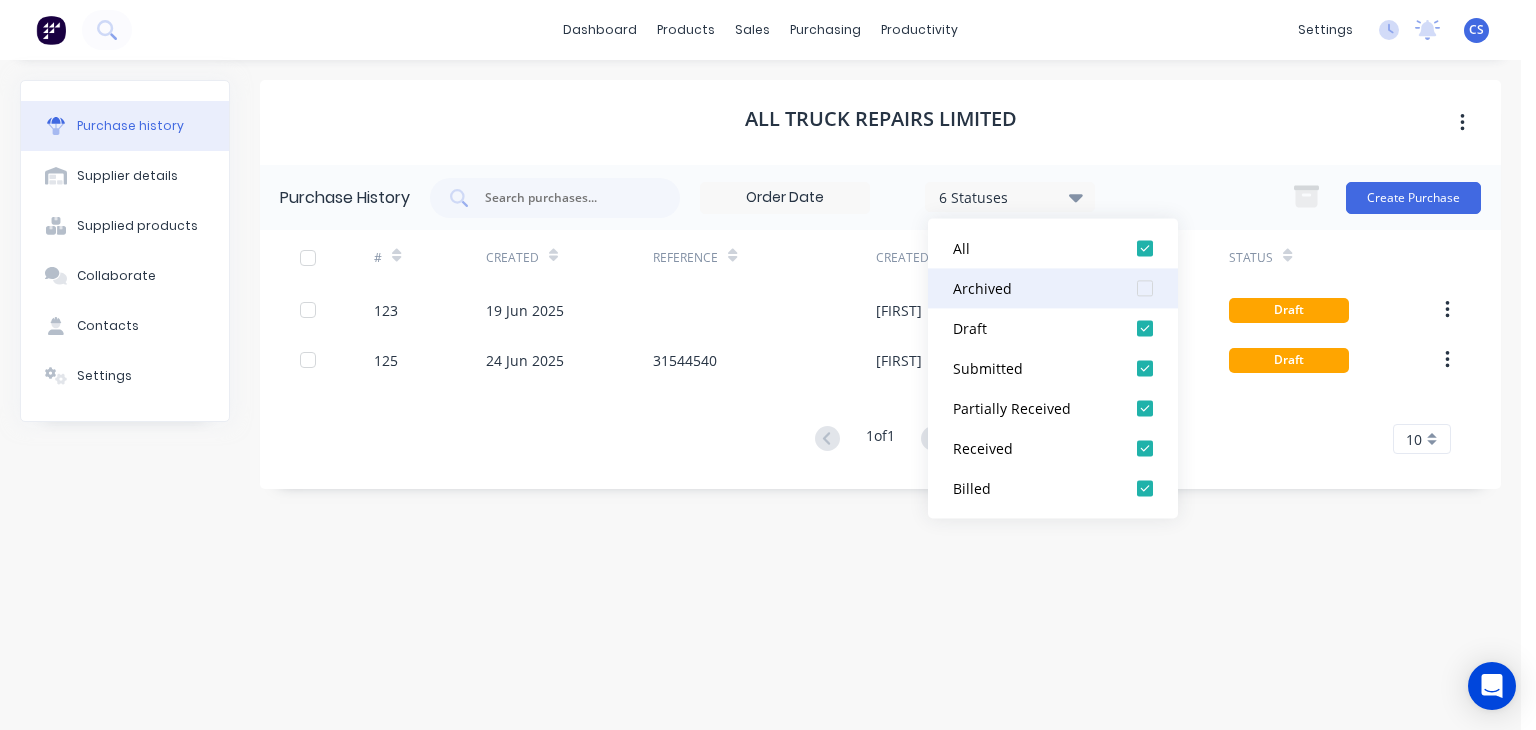 click at bounding box center [1145, 288] 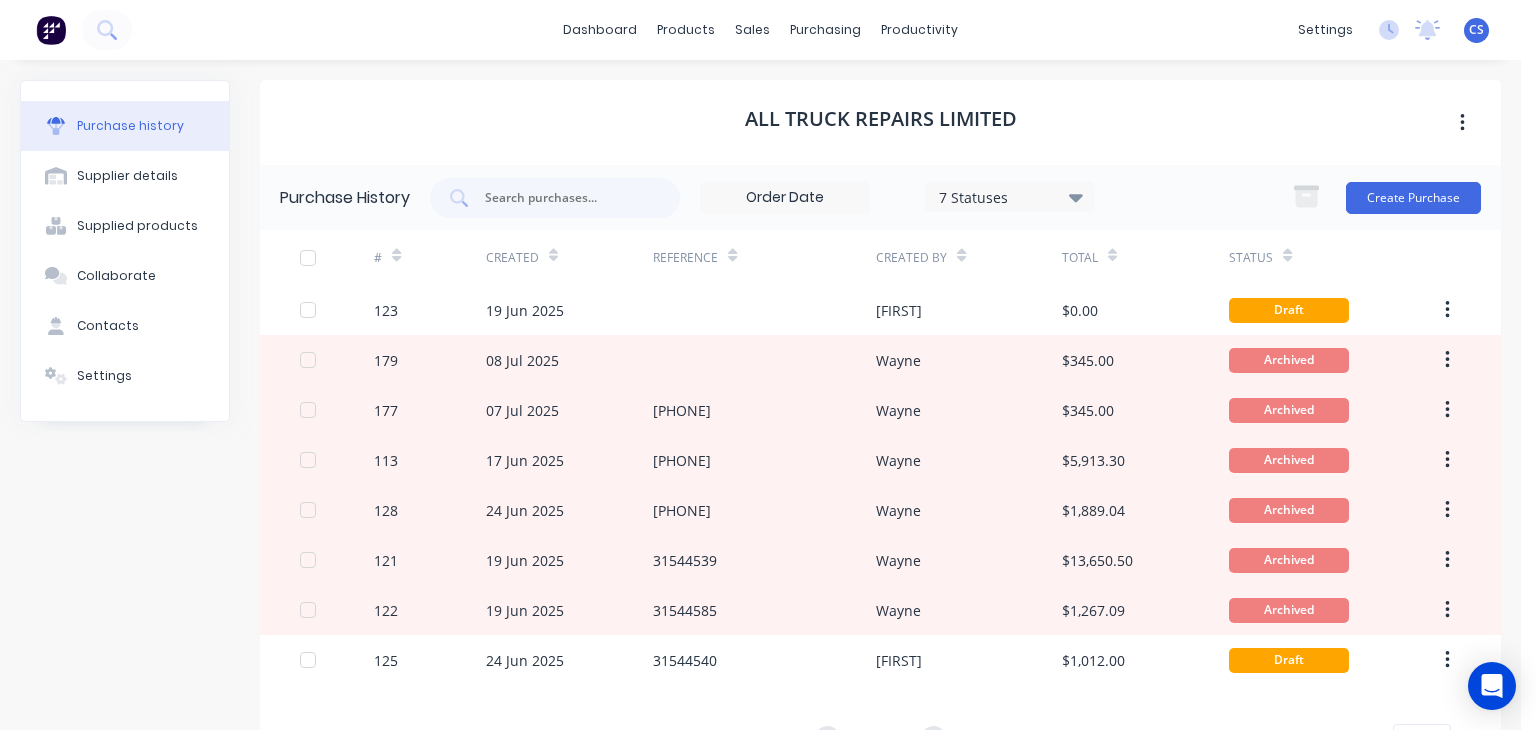 click on "dashboard products sales purchasing productivity dashboard products Product Catalogue Materials sales Sales Orders Customers Price Level Manager purchasing Purchase Orders Suppliers productivity Workflow Planner Delivery Scheduling Timesheets settings No new notifications Mark all as read You have no notifications CS Morgan Engineering [FIRST] [LAST] Administrator Profile Sign out" at bounding box center [760, 30] 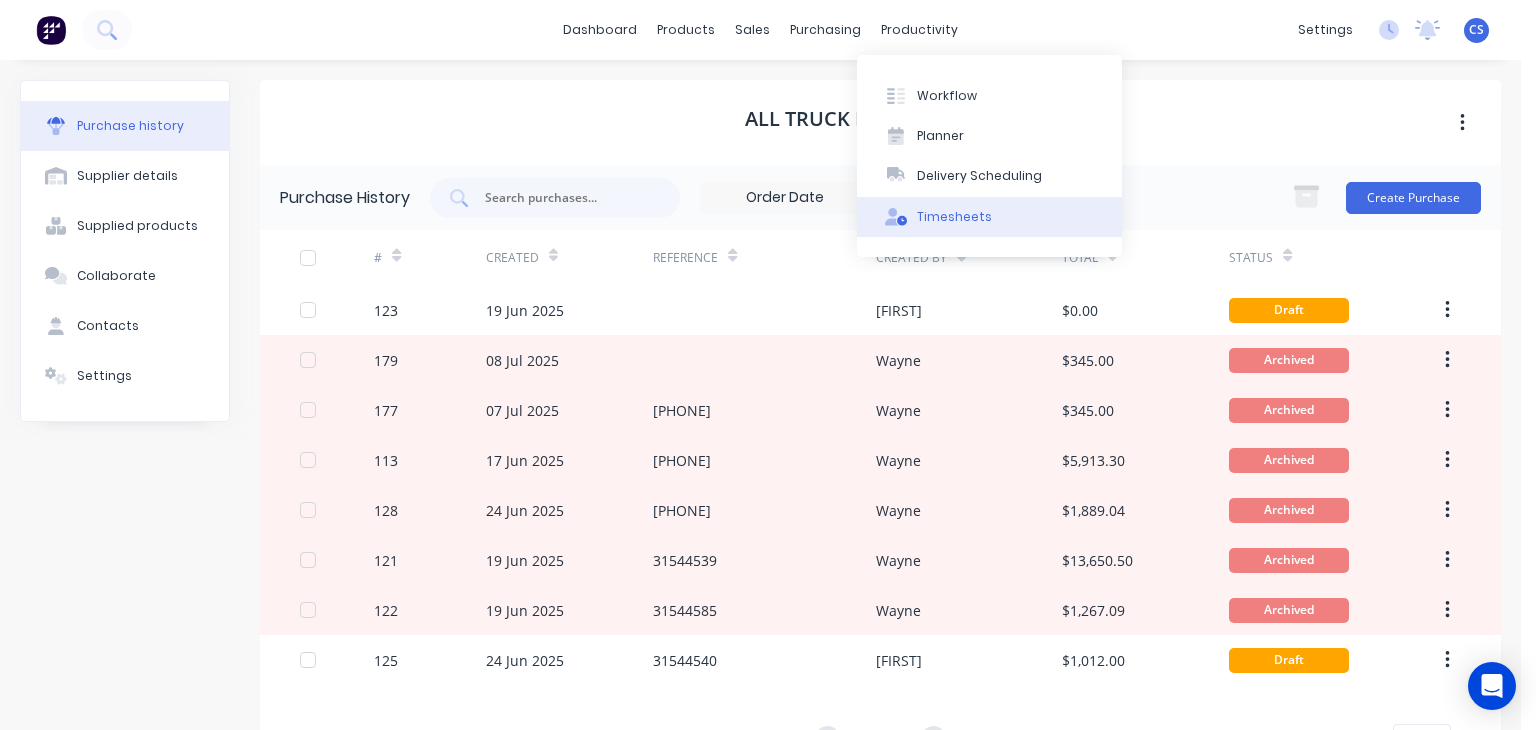 click on "Timesheets" at bounding box center [954, 217] 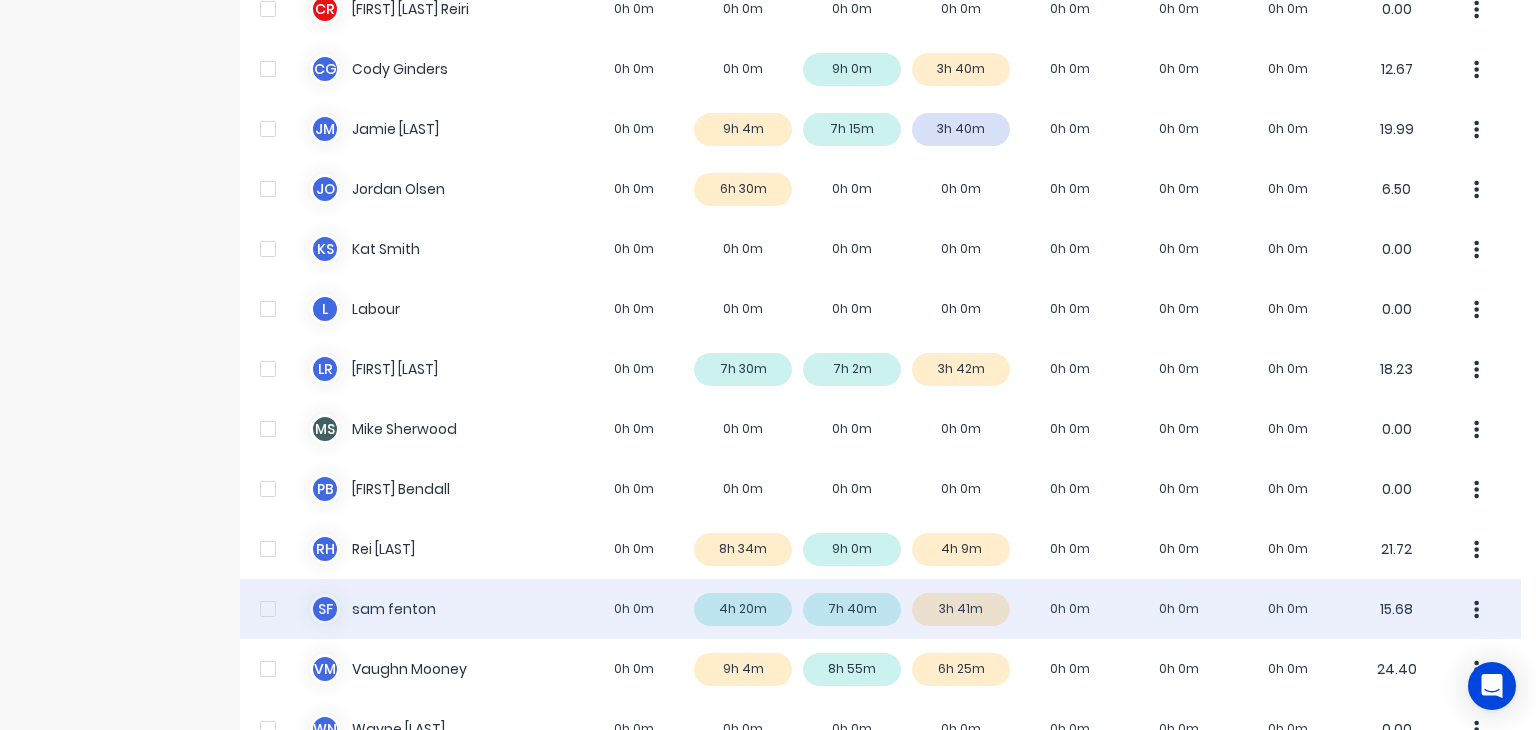 scroll, scrollTop: 0, scrollLeft: 0, axis: both 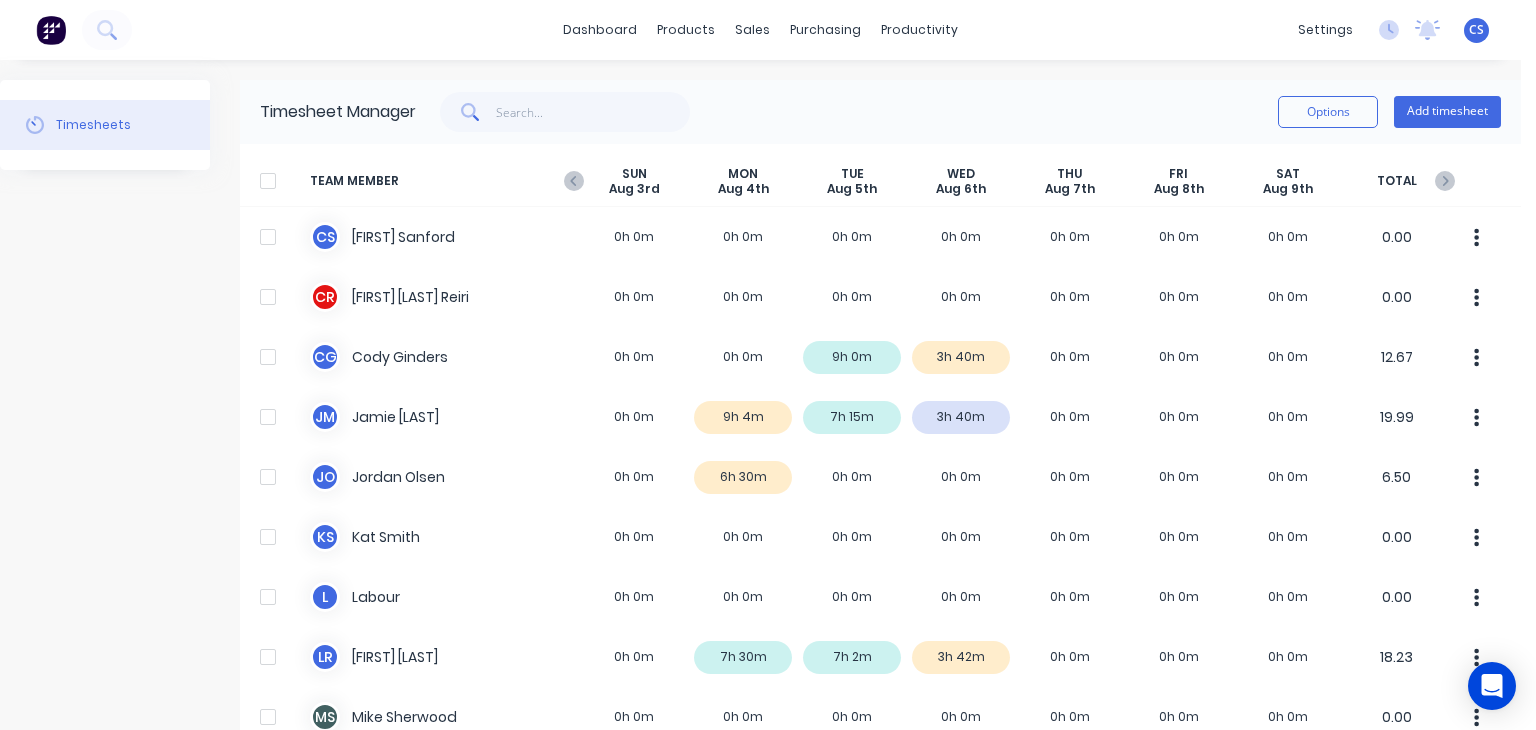 click on "CS" at bounding box center (1476, 30) 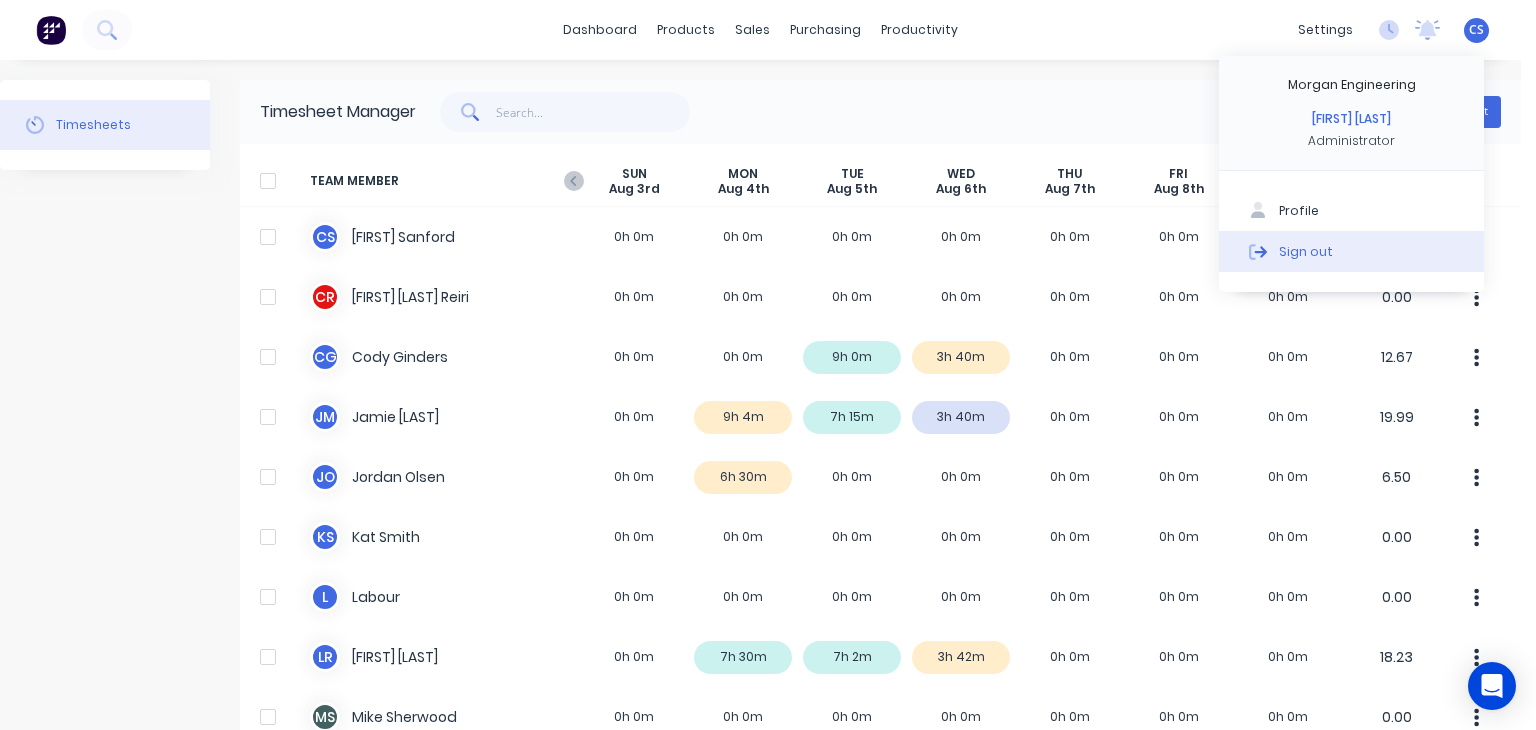 click on "Sign out" at bounding box center (1306, 251) 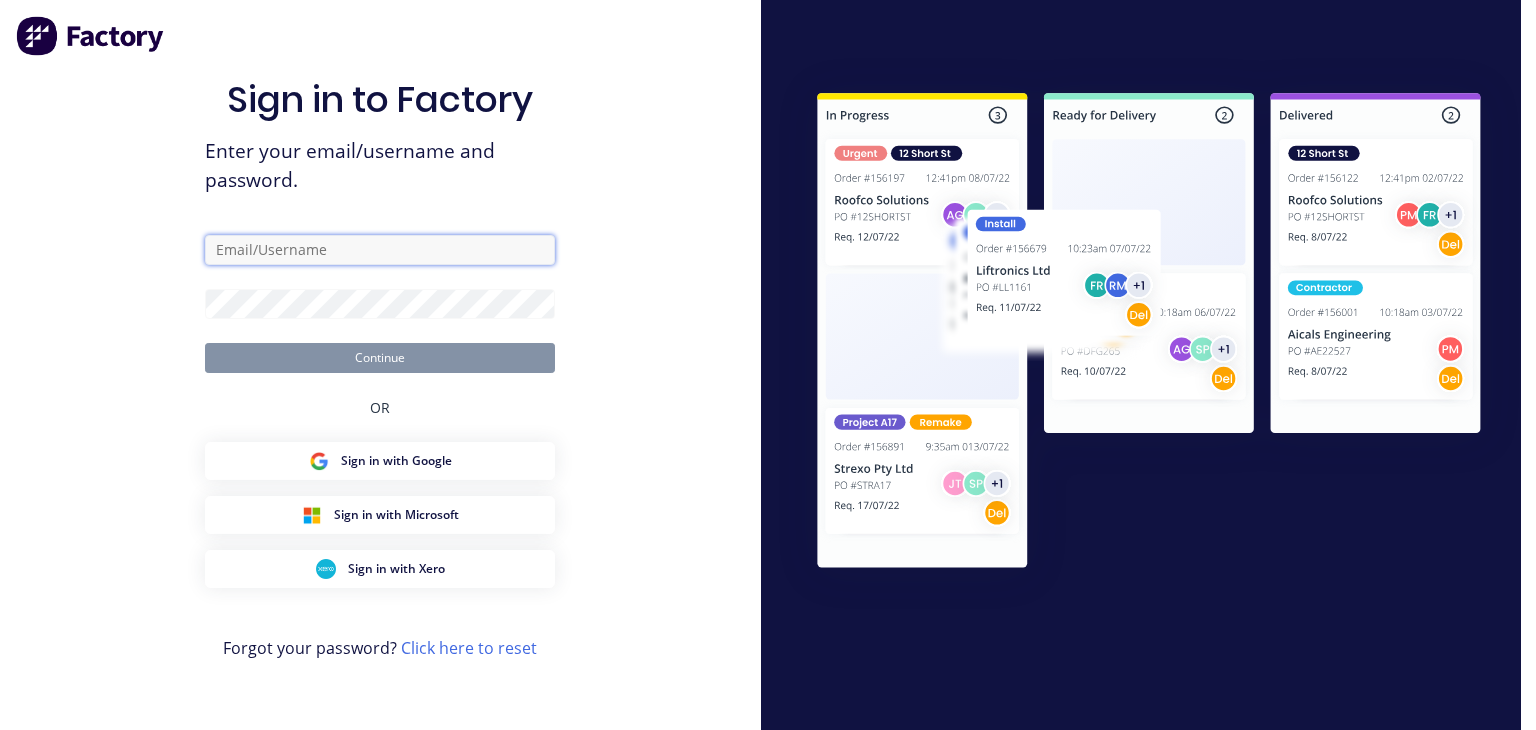 type on "[EMAIL]" 